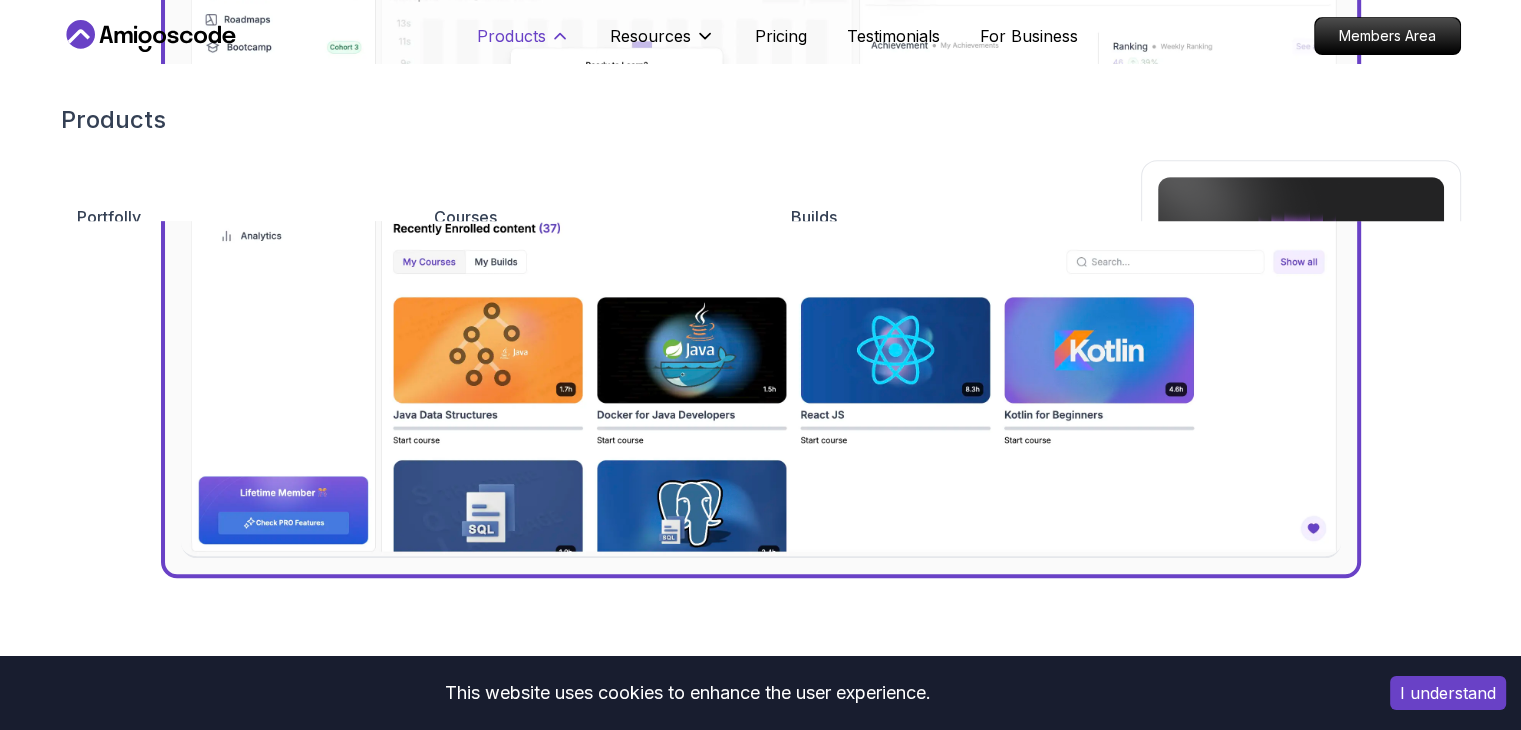 scroll, scrollTop: 857, scrollLeft: 0, axis: vertical 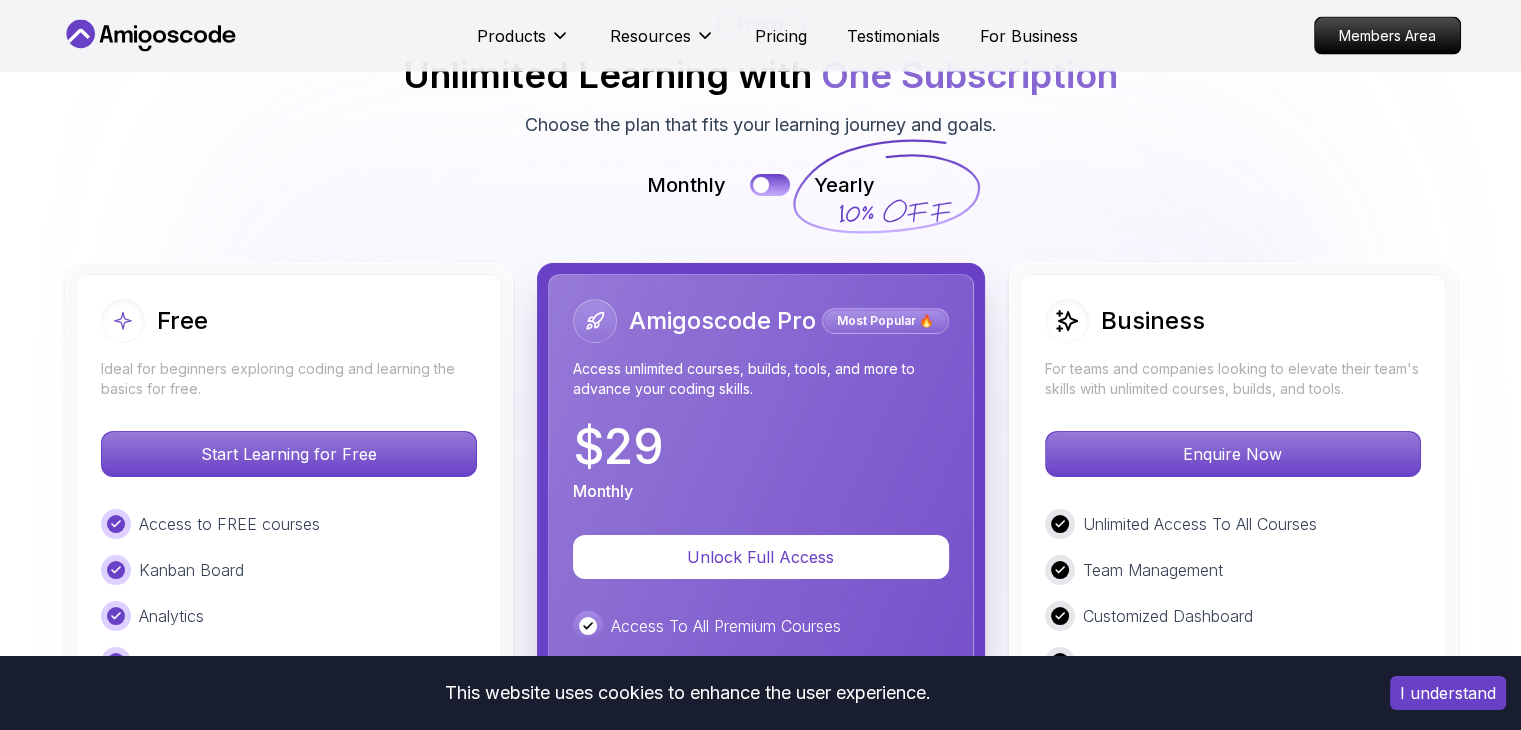 click 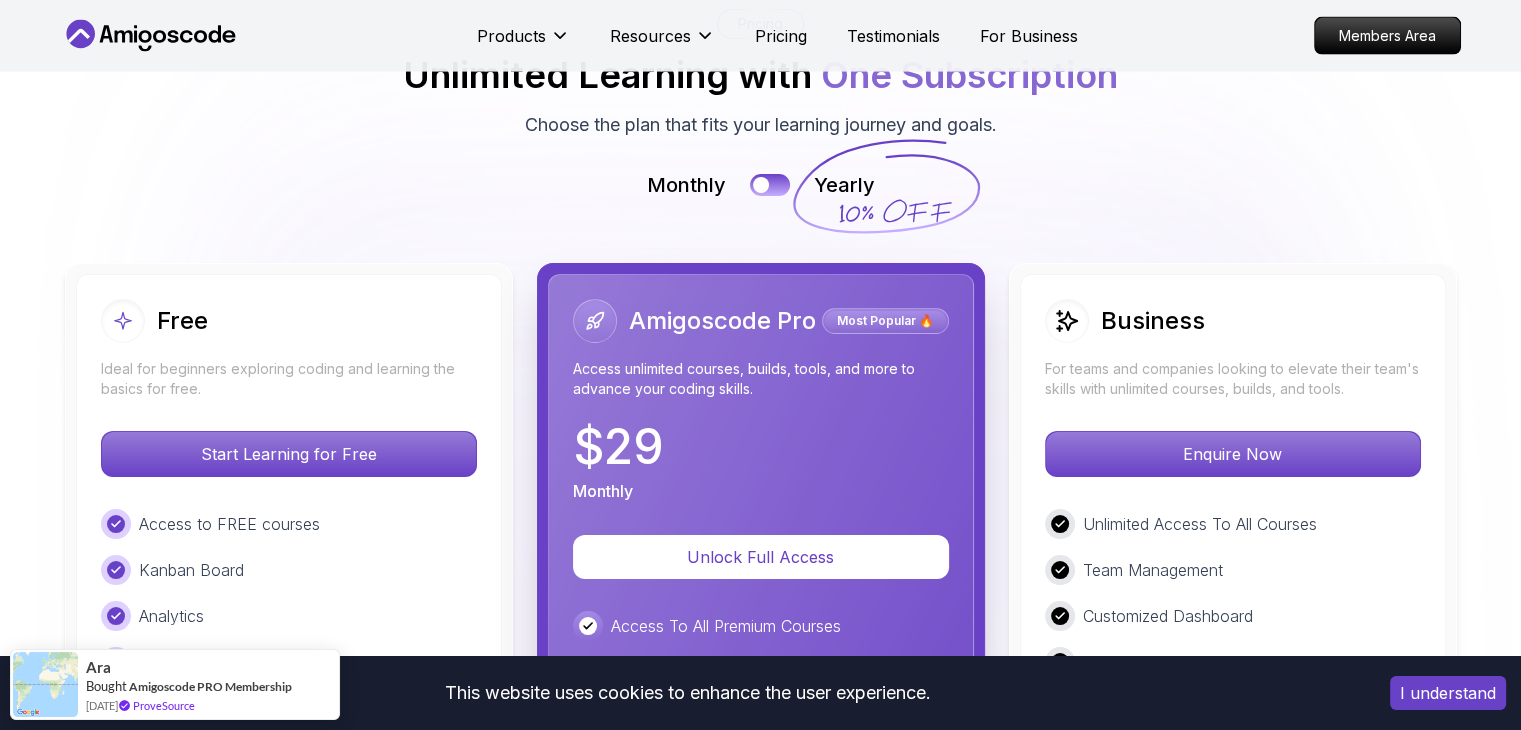 click 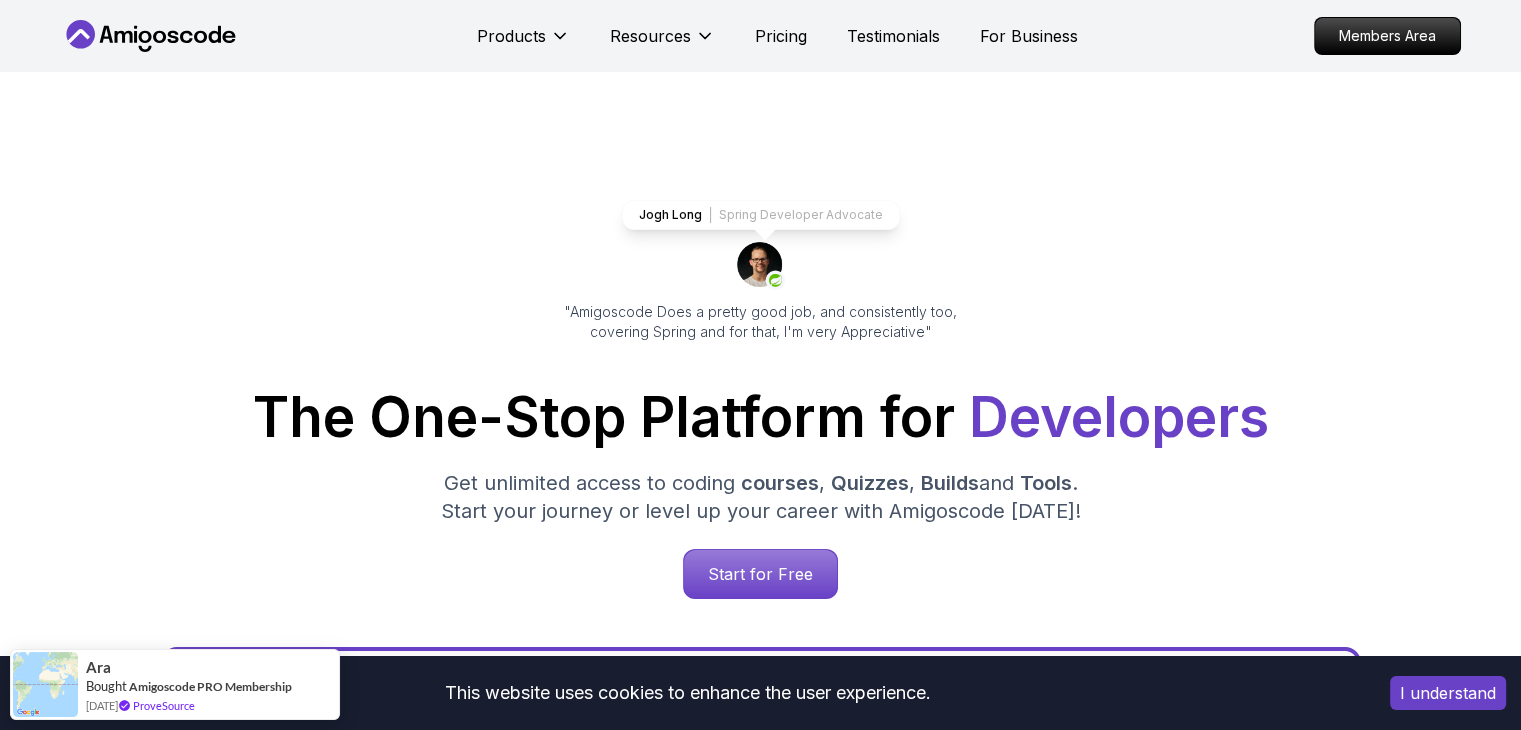 click 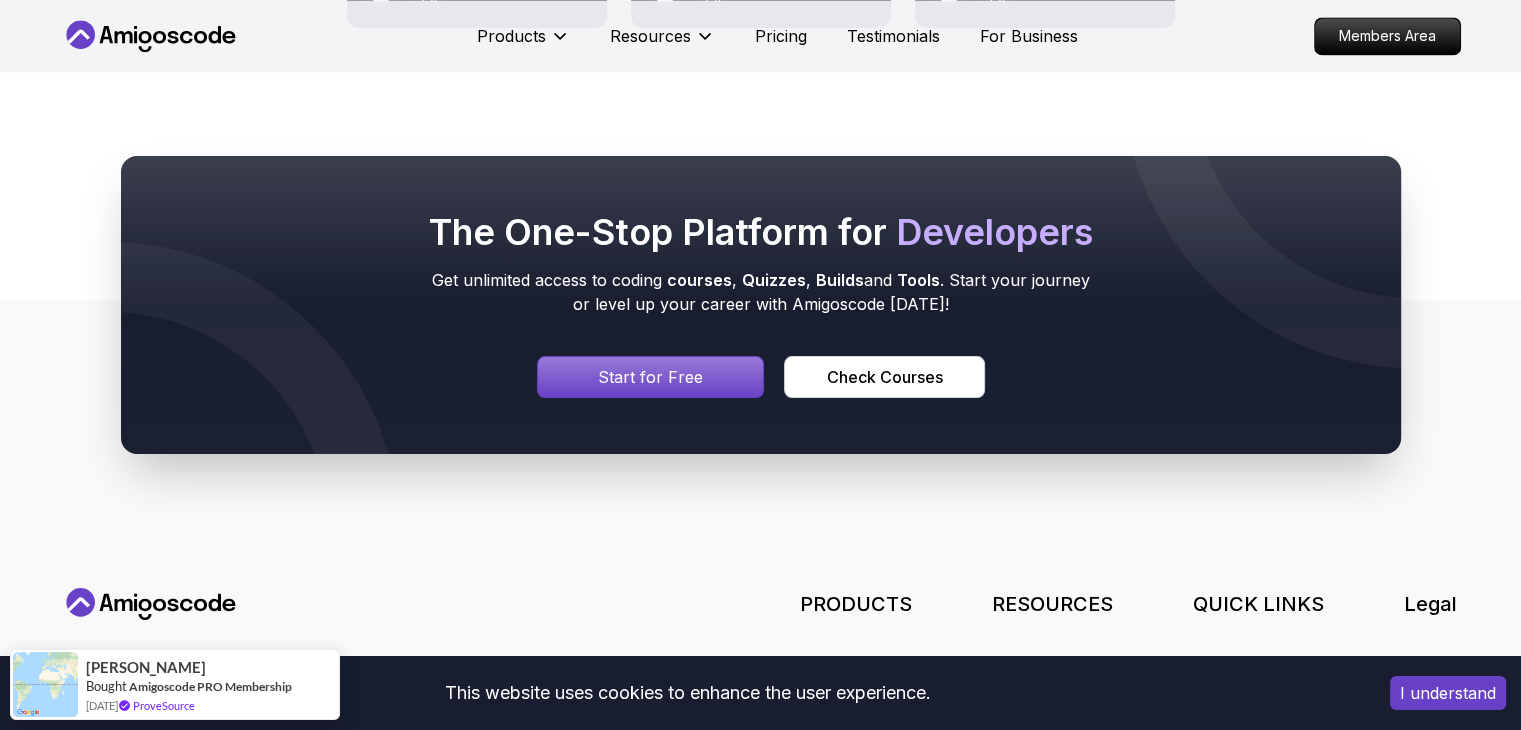 scroll, scrollTop: 10972, scrollLeft: 0, axis: vertical 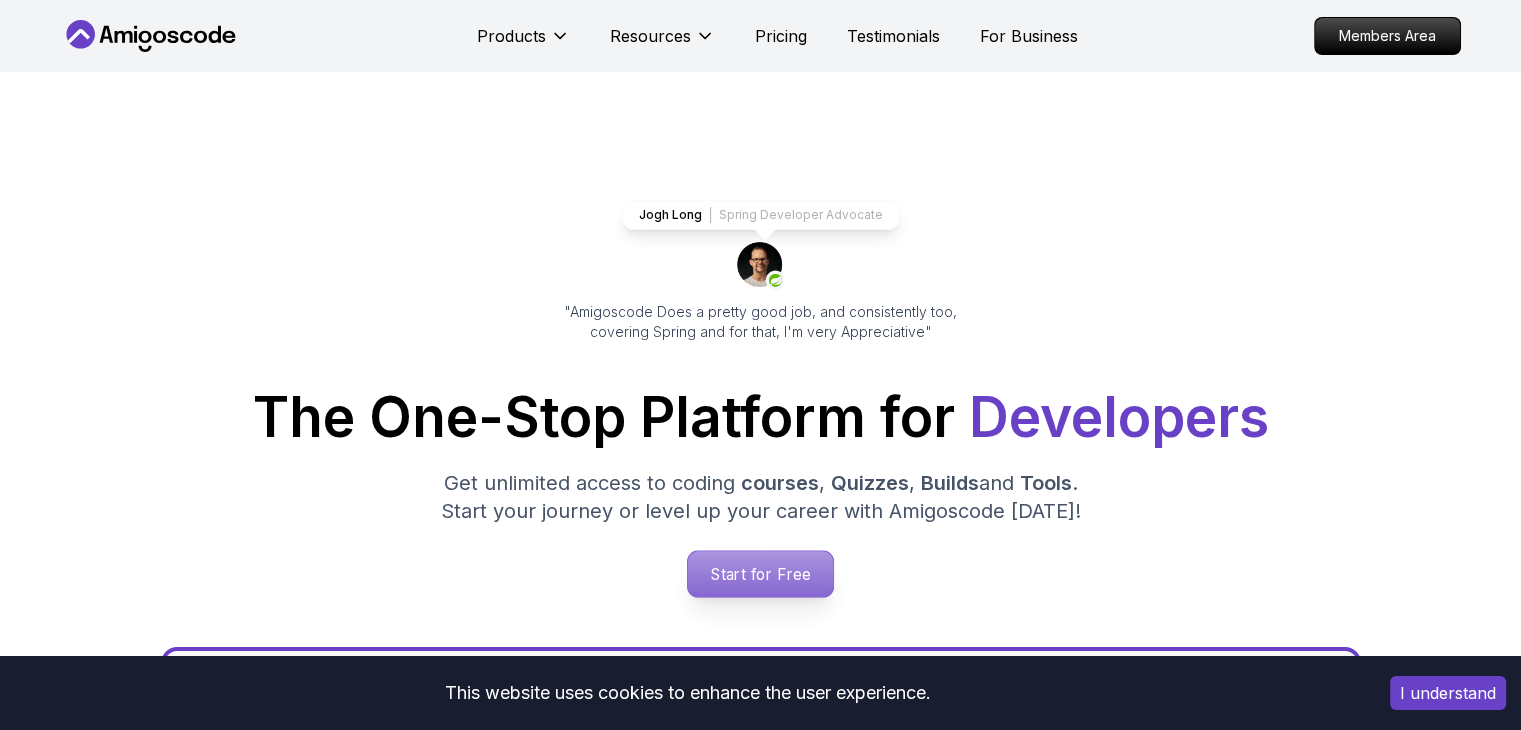 click on "Start for Free" at bounding box center (760, 574) 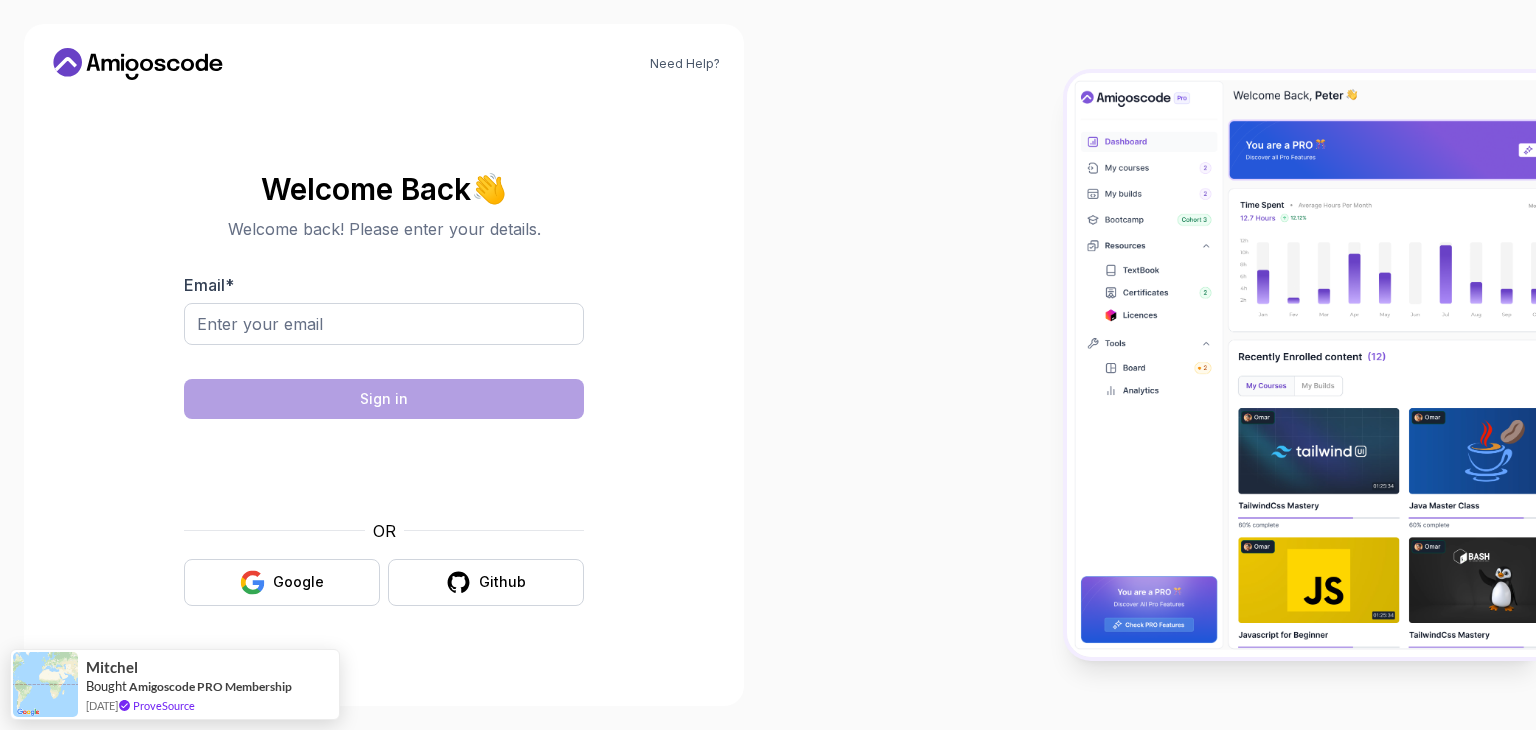 click at bounding box center (1301, 365) 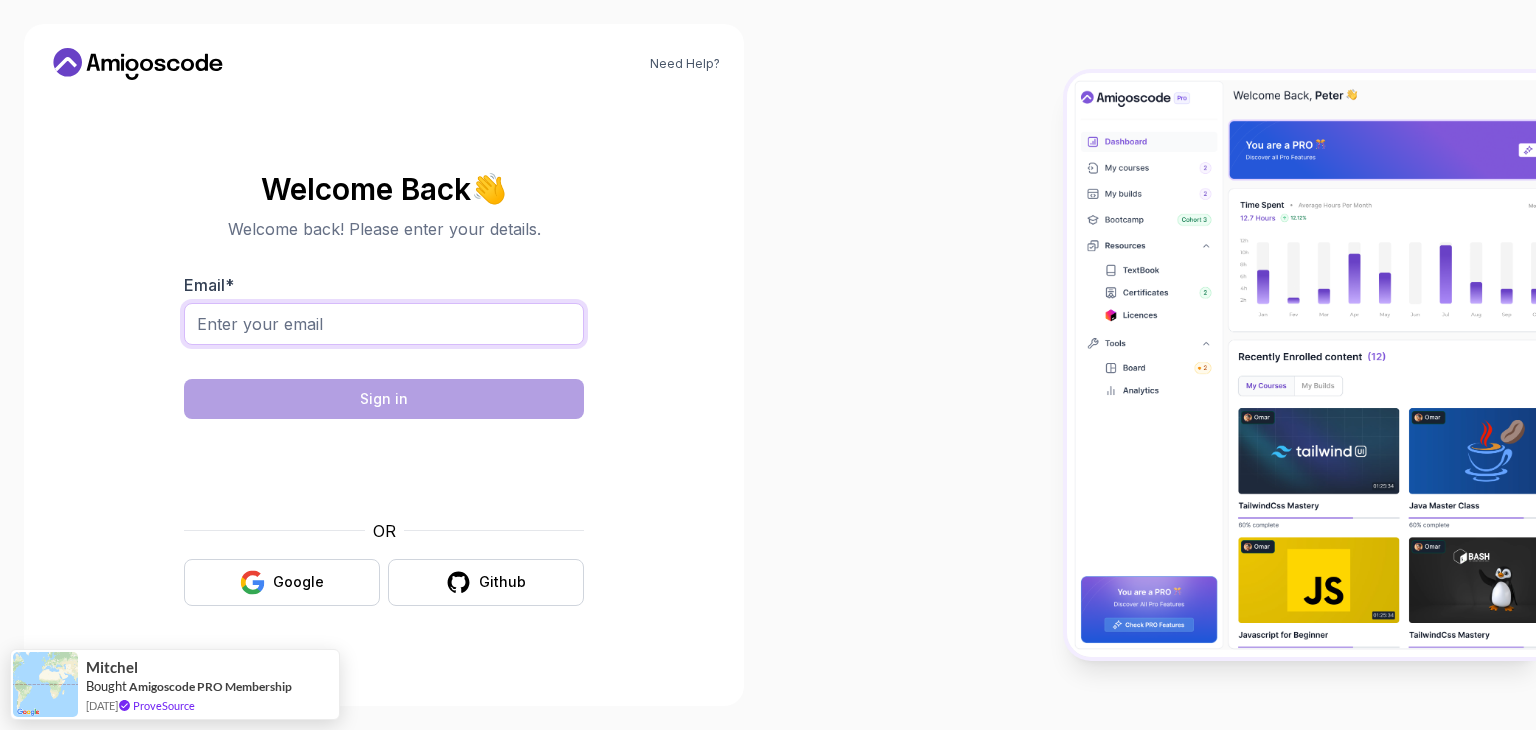 click on "Email *" at bounding box center (384, 324) 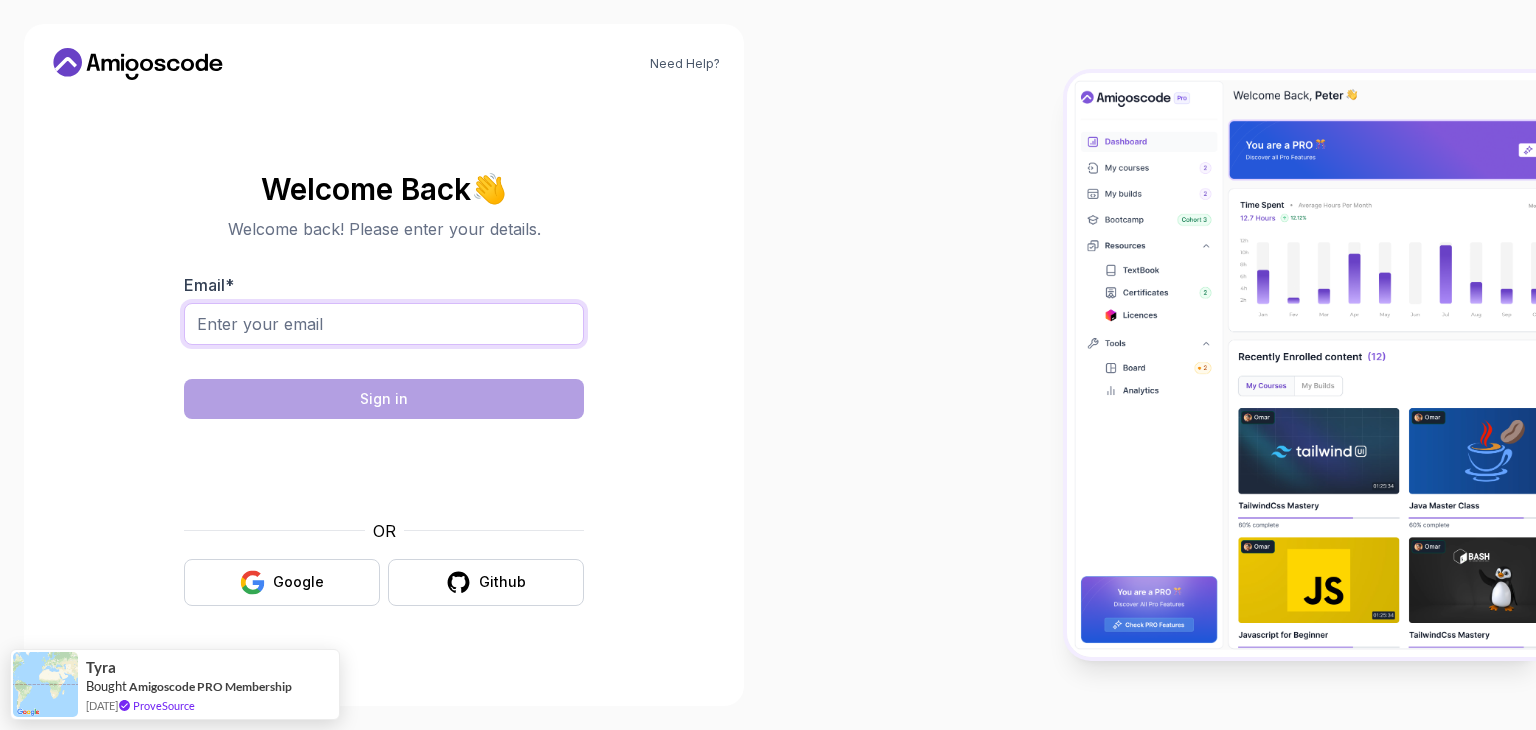 type on "[EMAIL_ADDRESS][DOMAIN_NAME]" 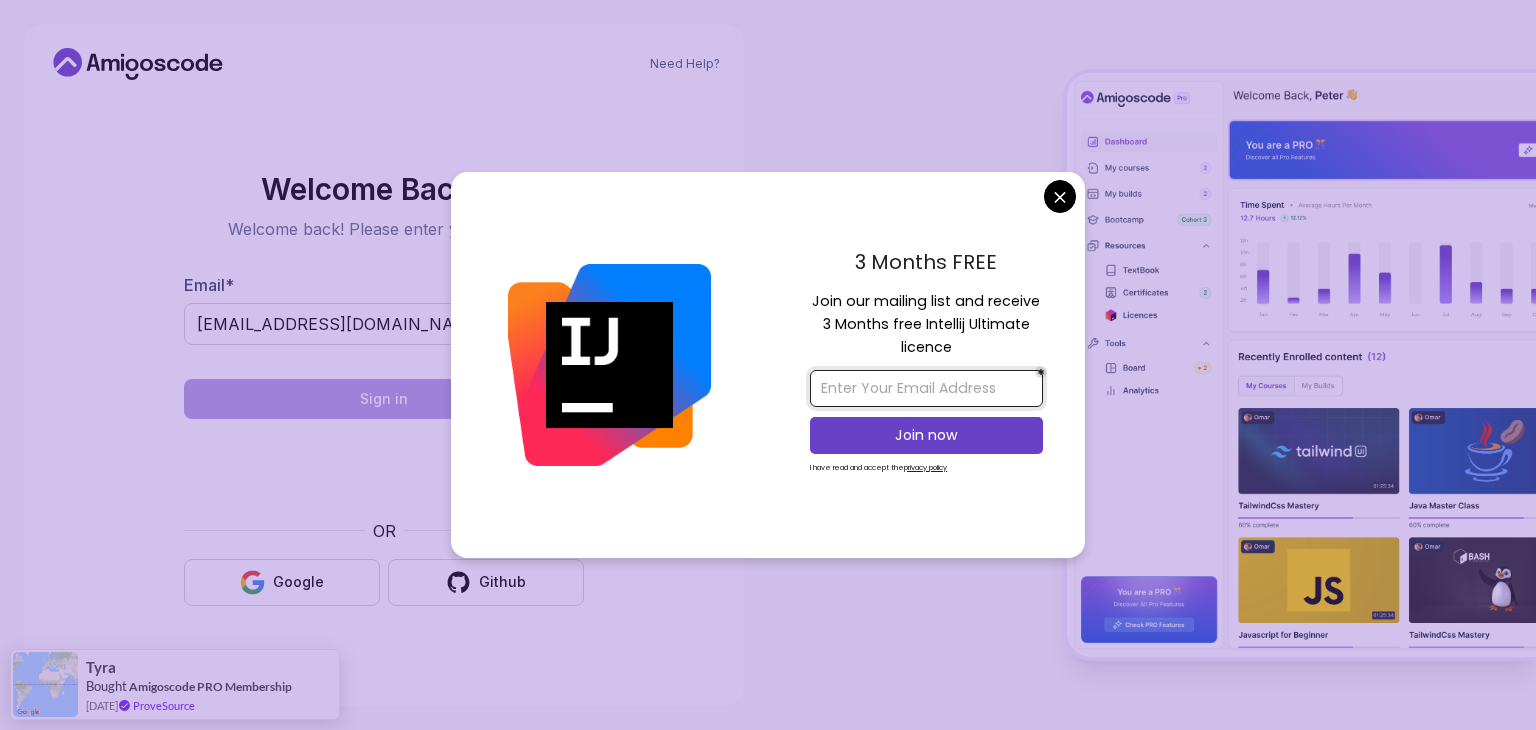 click at bounding box center [926, 388] 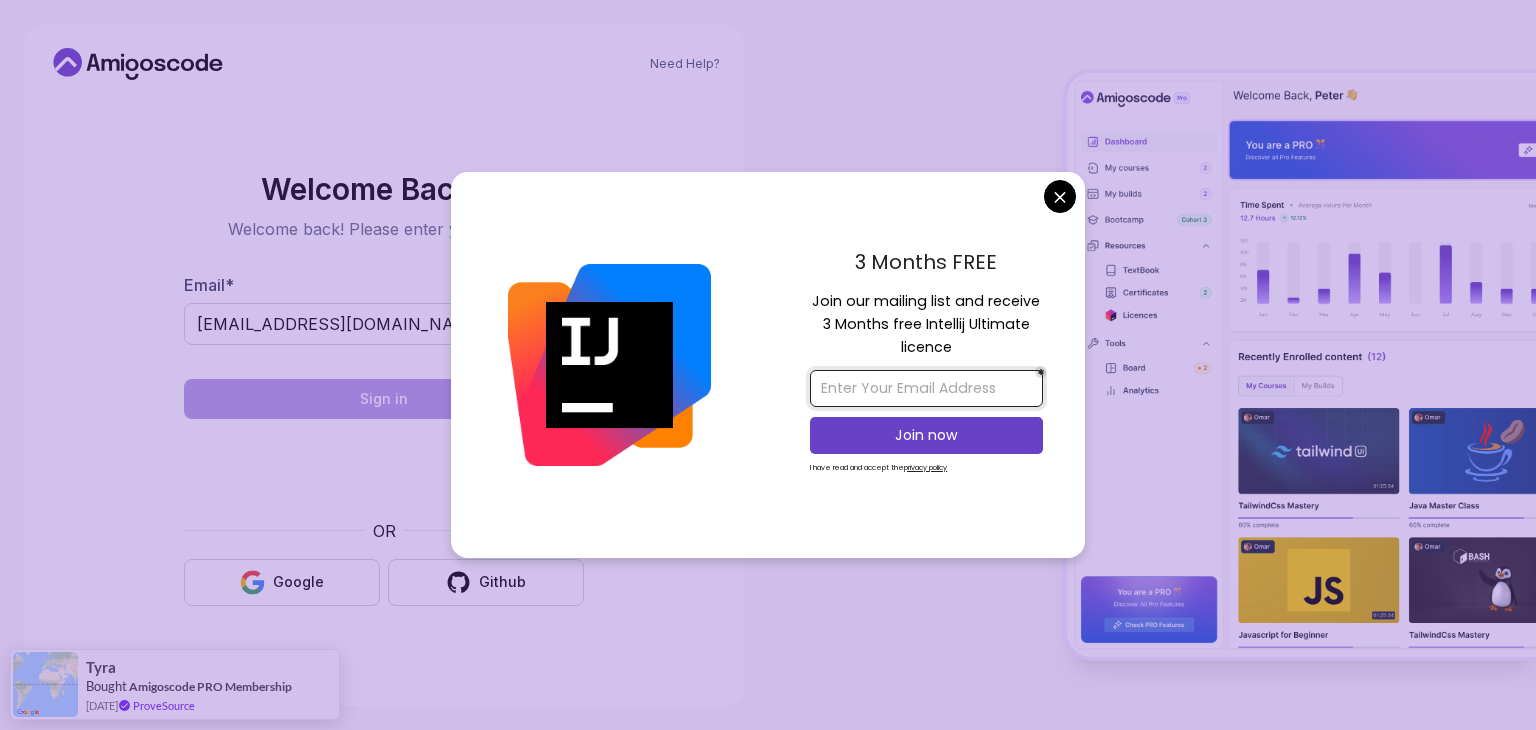 click at bounding box center [926, 388] 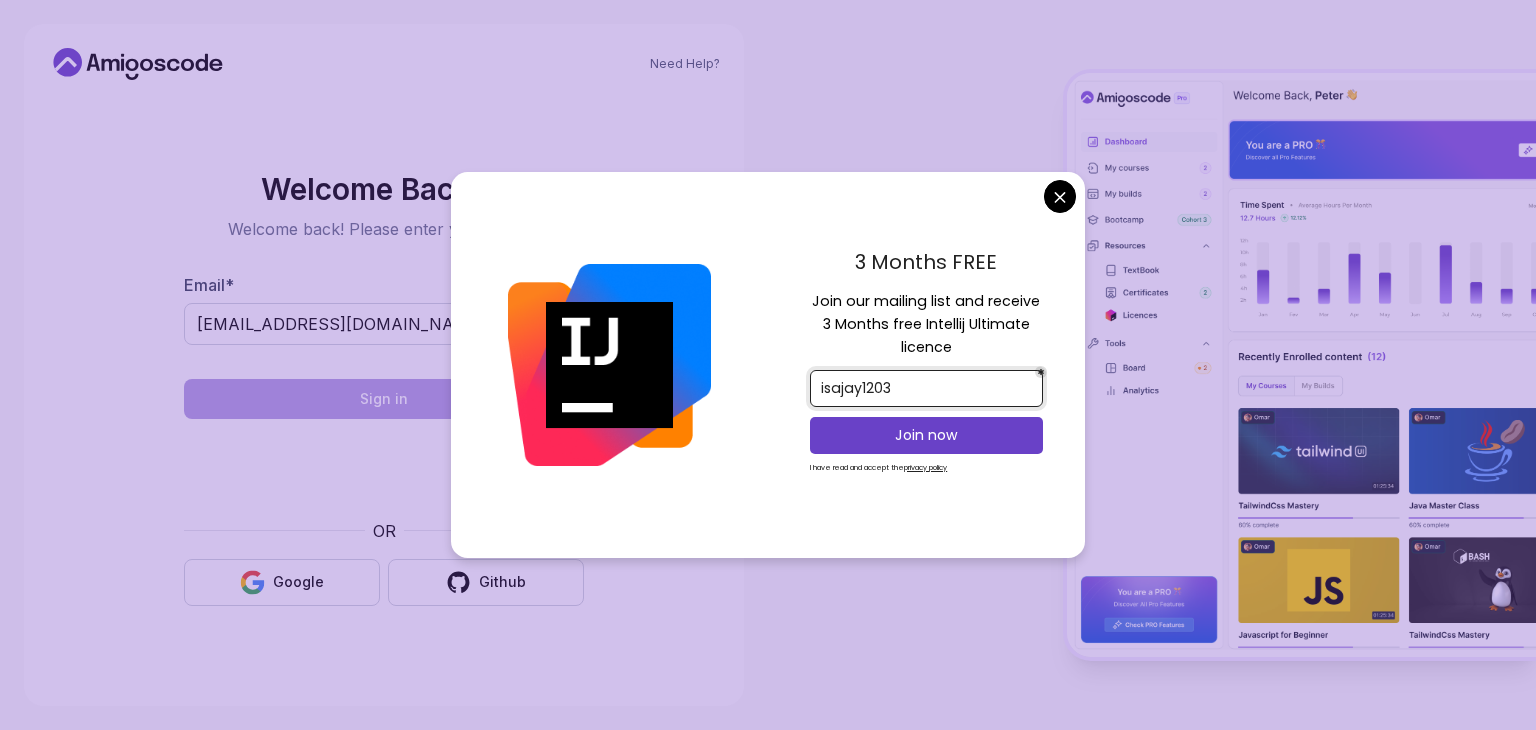 type on "isajay1203@" 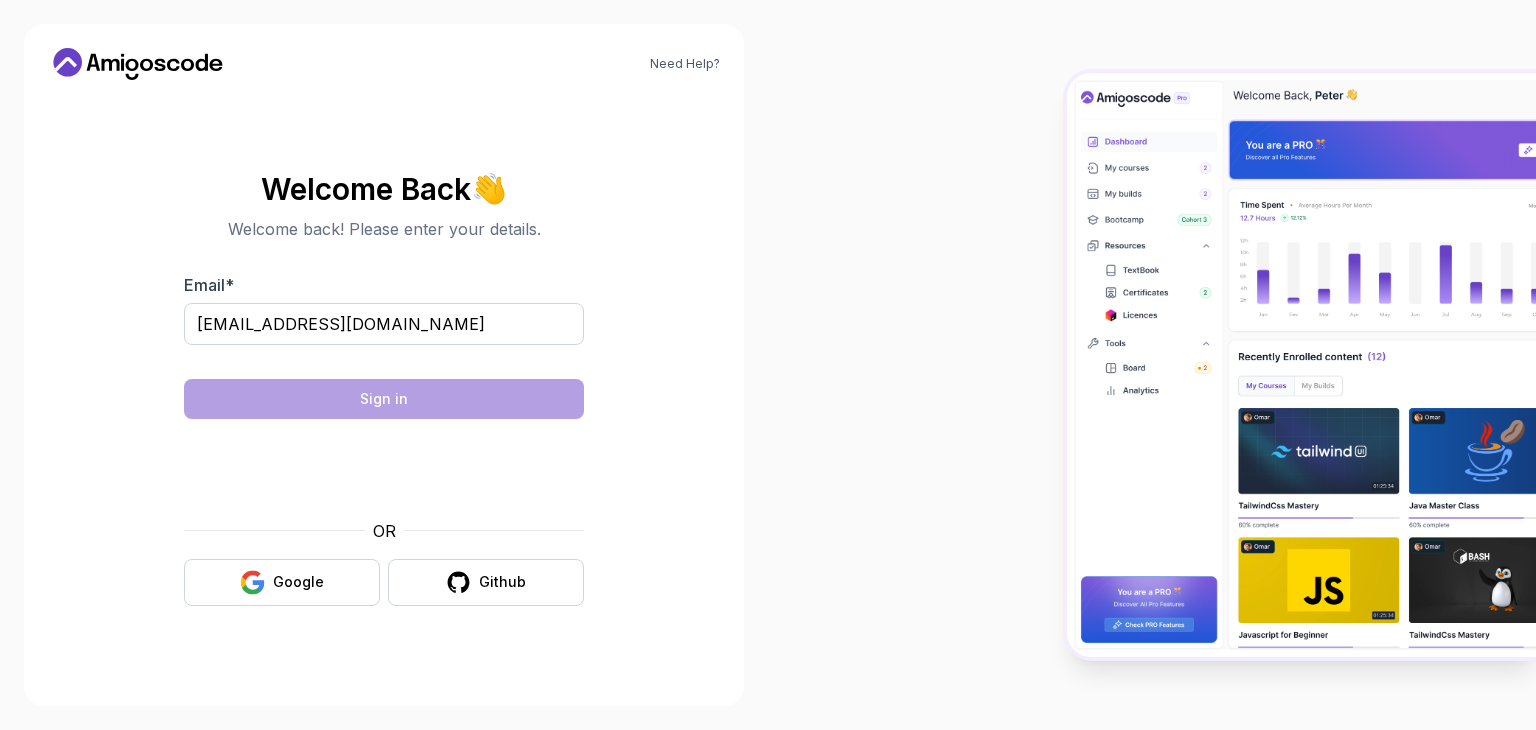 click on "Need Help? Welcome Back 👋 Welcome back! Please enter your details. Email * [EMAIL_ADDRESS][DOMAIN_NAME] Sign in OR Google Github" at bounding box center (768, 365) 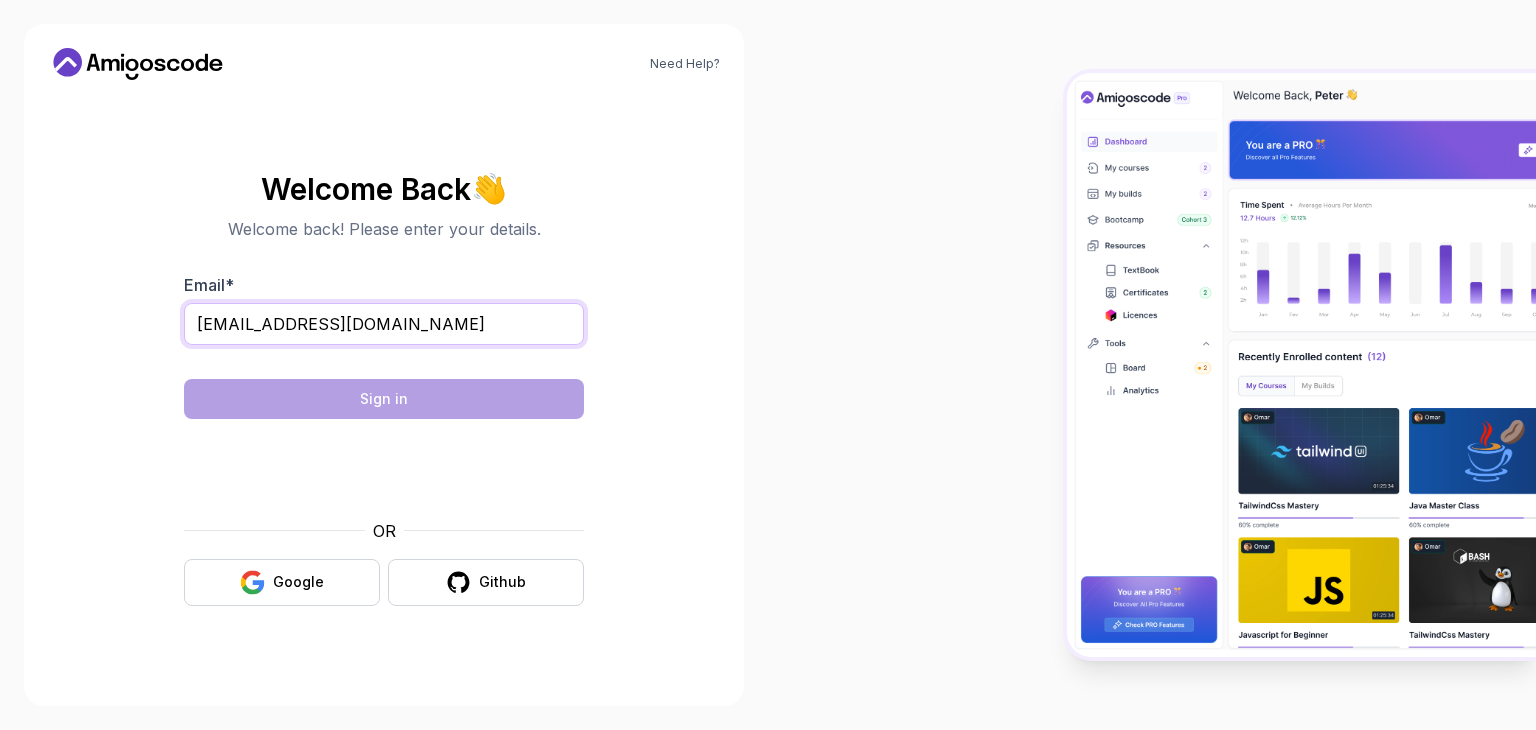 click on "[EMAIL_ADDRESS][DOMAIN_NAME]" at bounding box center (384, 324) 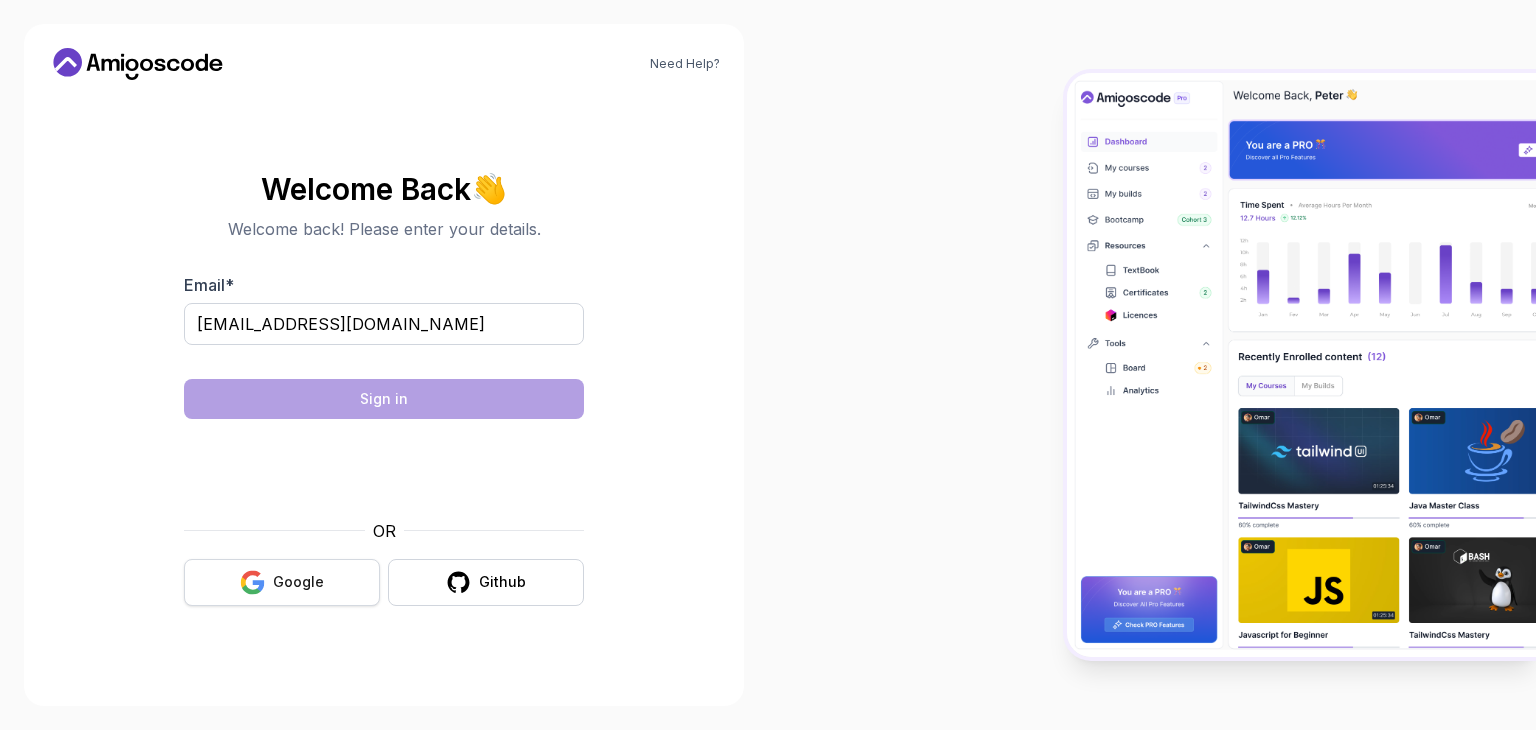 click on "Google" at bounding box center [298, 582] 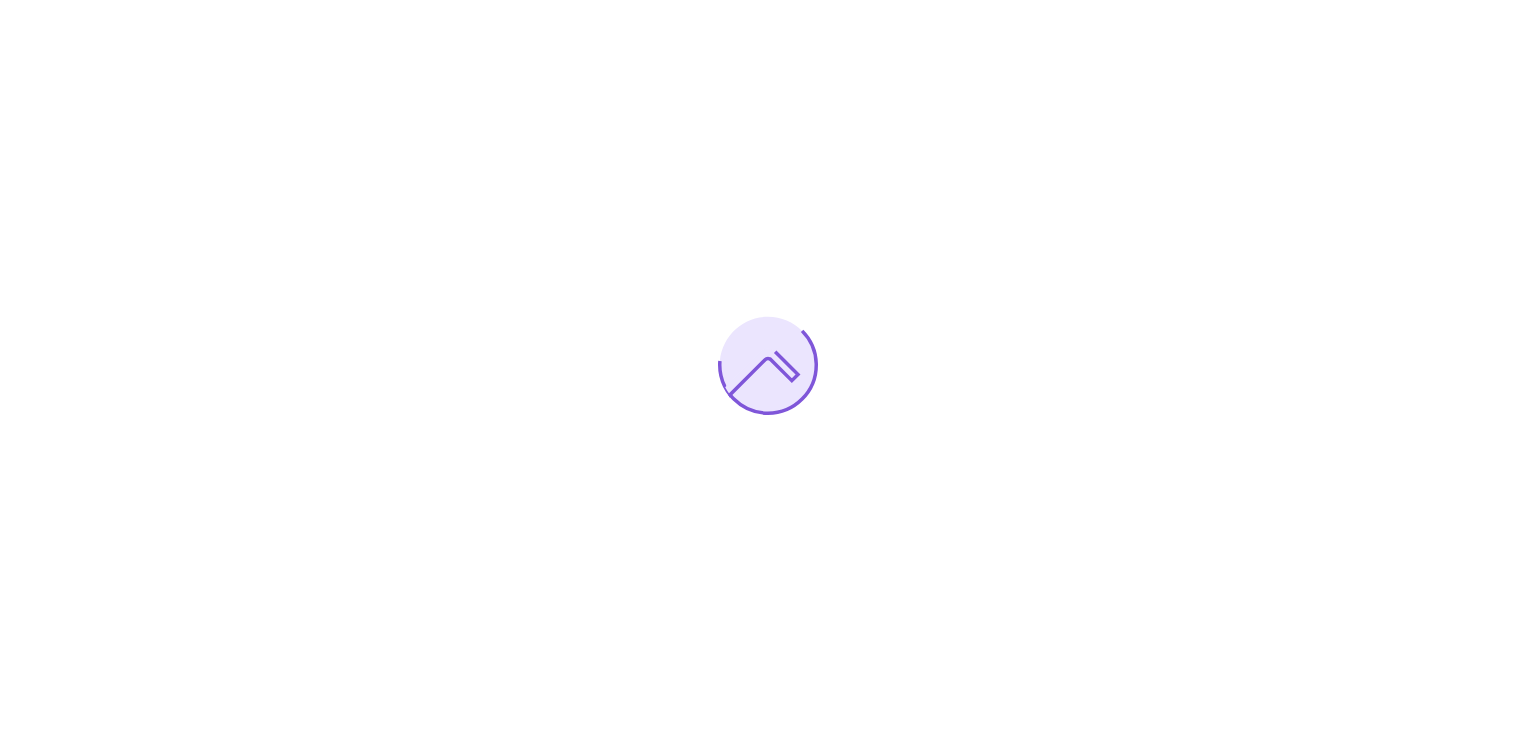 scroll, scrollTop: 0, scrollLeft: 0, axis: both 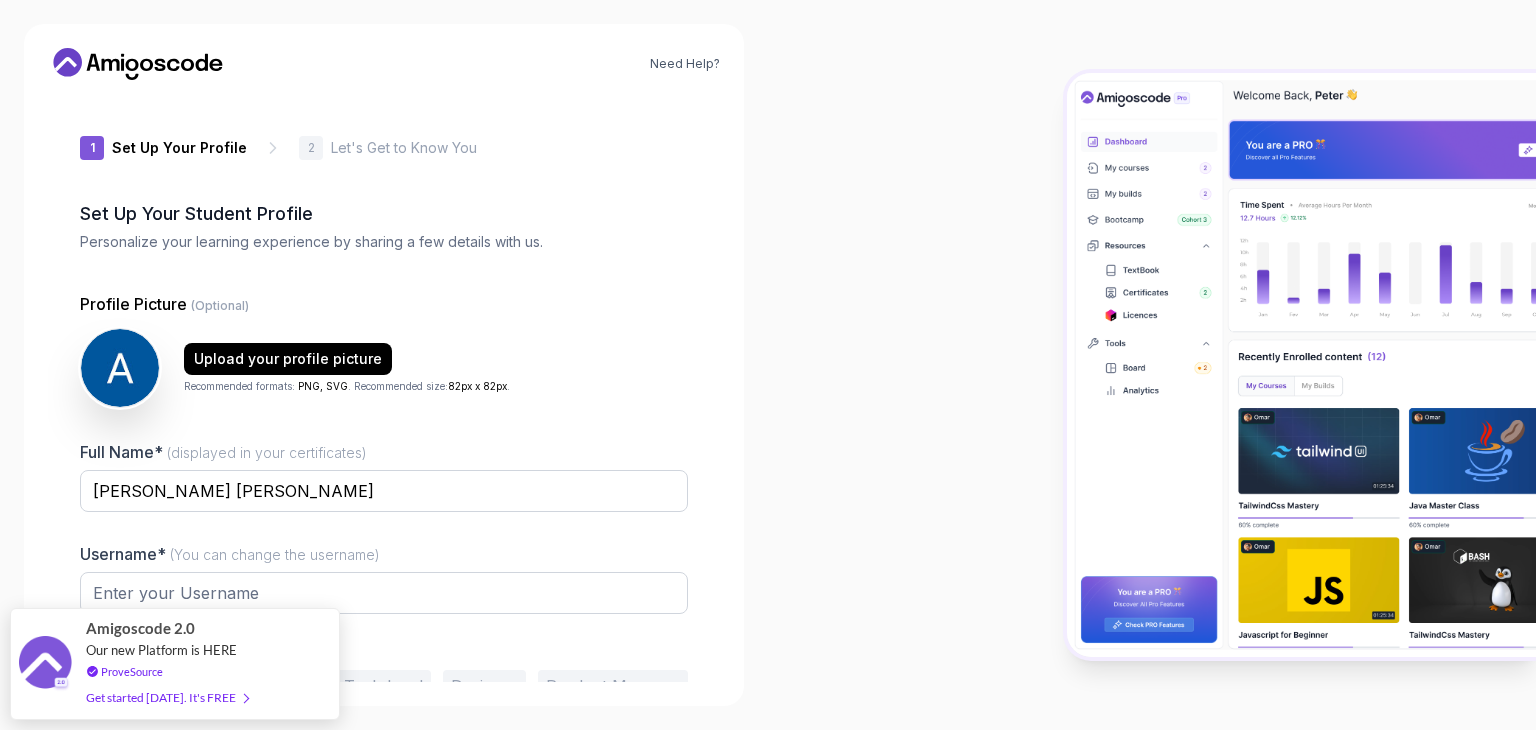 click at bounding box center (1152, 365) 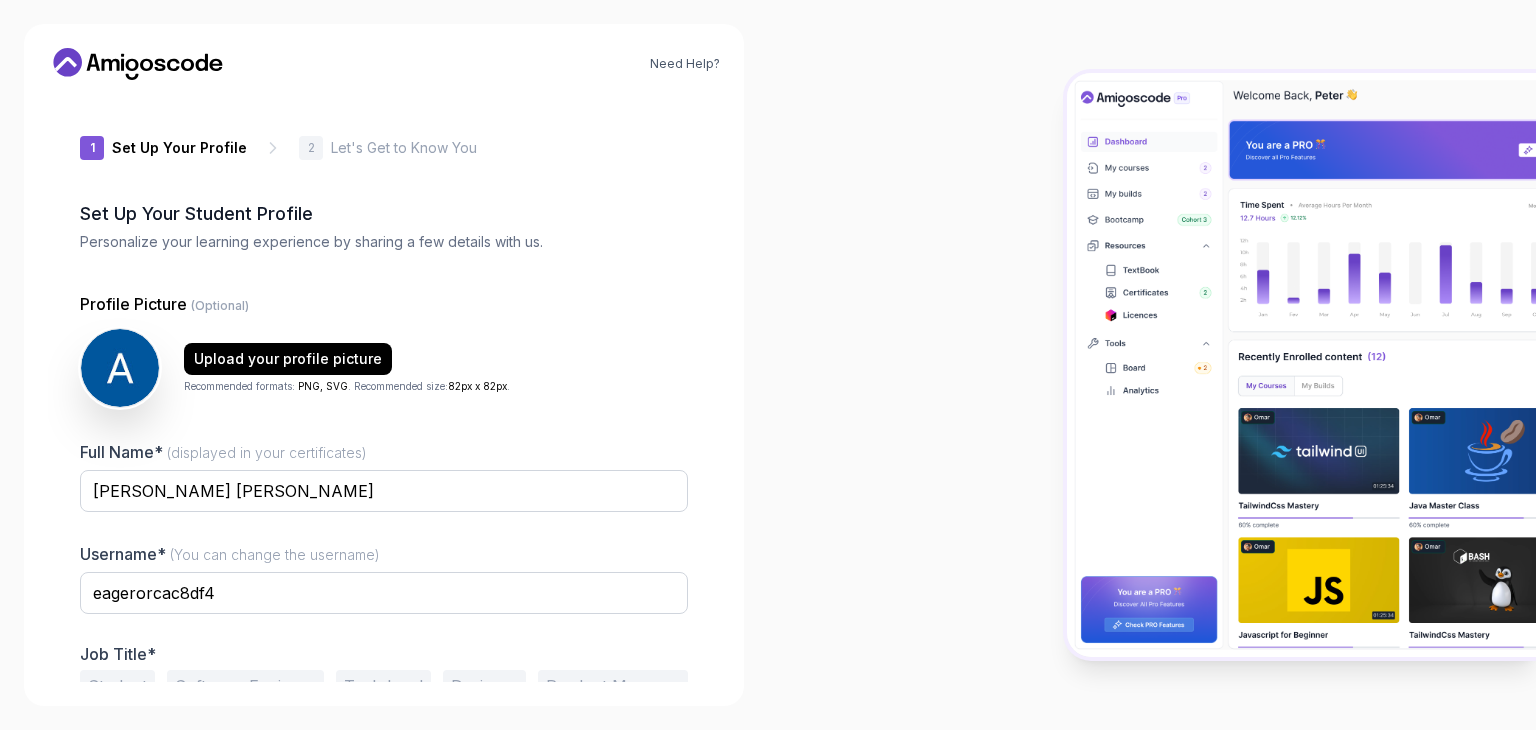 click on "1 Set Up Your Profile 1 Set Up Your Profile 2 Let's Get to Know You Set Up Your Student Profile Personalize your learning experience by sharing a few details with us. Profile Picture   (Optional) Upload your profile picture Recommended formats:   PNG, SVG . Recommended size:  82px x 82px . Full Name*   (displayed in your certificates) Ajay Ajay Username*   (You can change the username) eagerorcac8df4 Job Title* Student Software Engineer Tech Lead Designer Product Manager Founder/CEO Other Next" at bounding box center (384, 389) 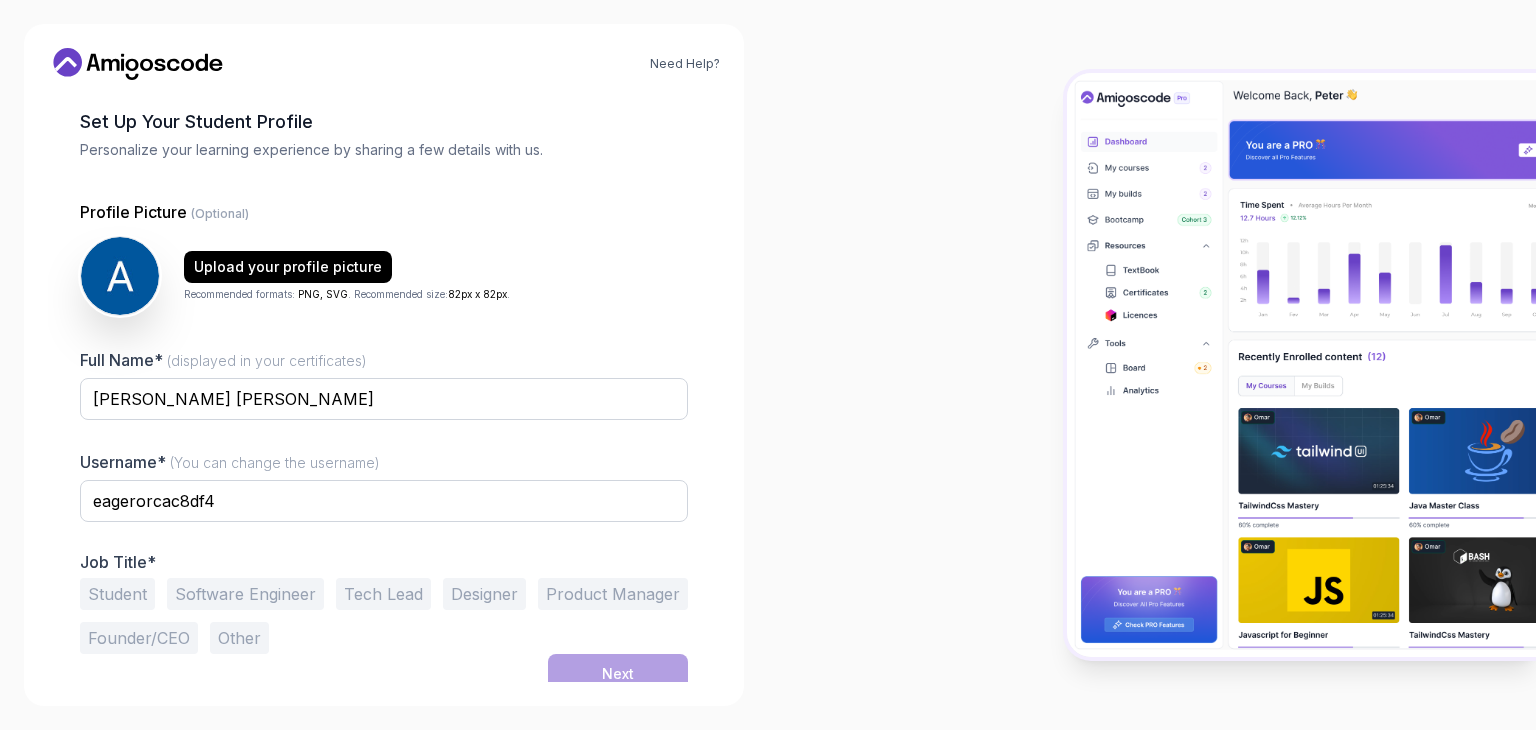 scroll, scrollTop: 104, scrollLeft: 0, axis: vertical 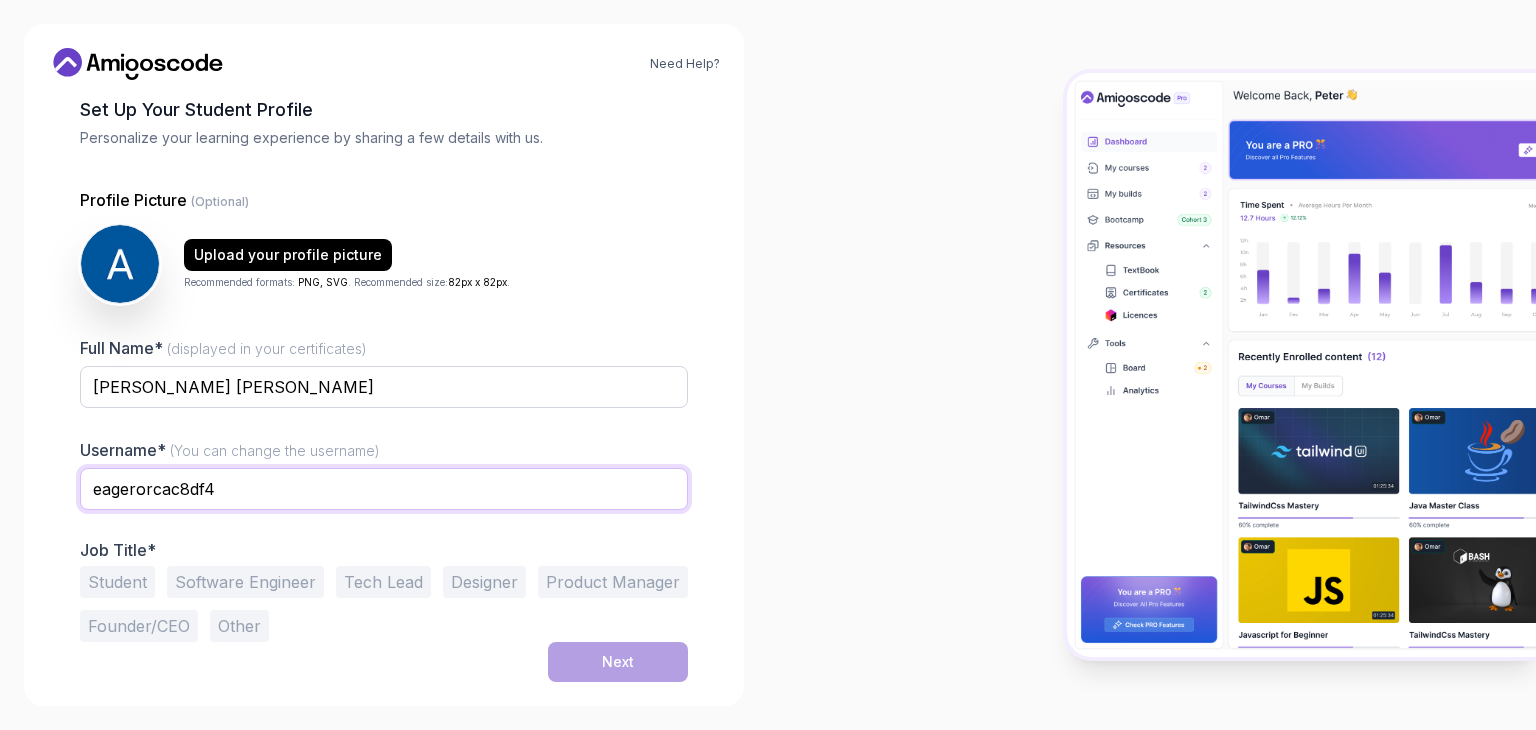 click on "eagerorcac8df4" at bounding box center [384, 489] 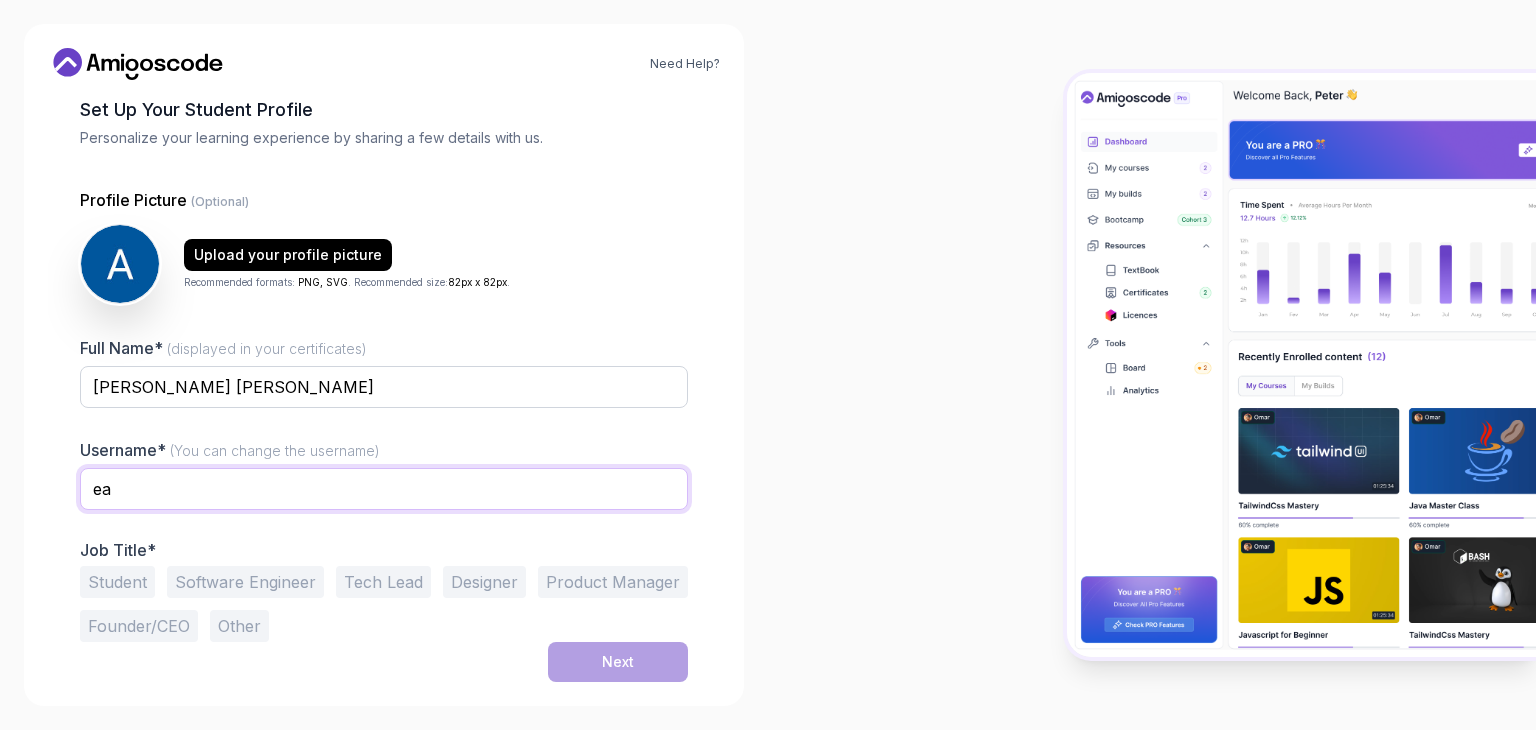 type on "e" 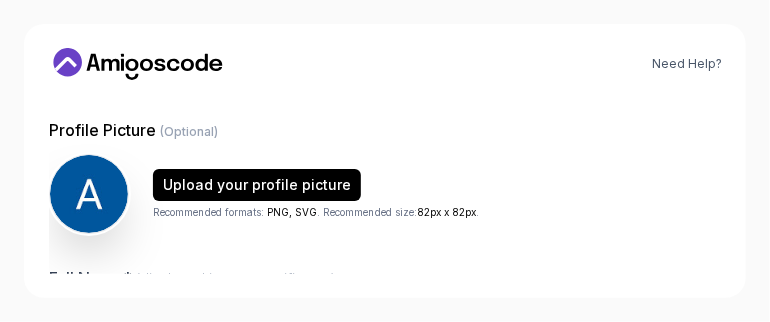 type 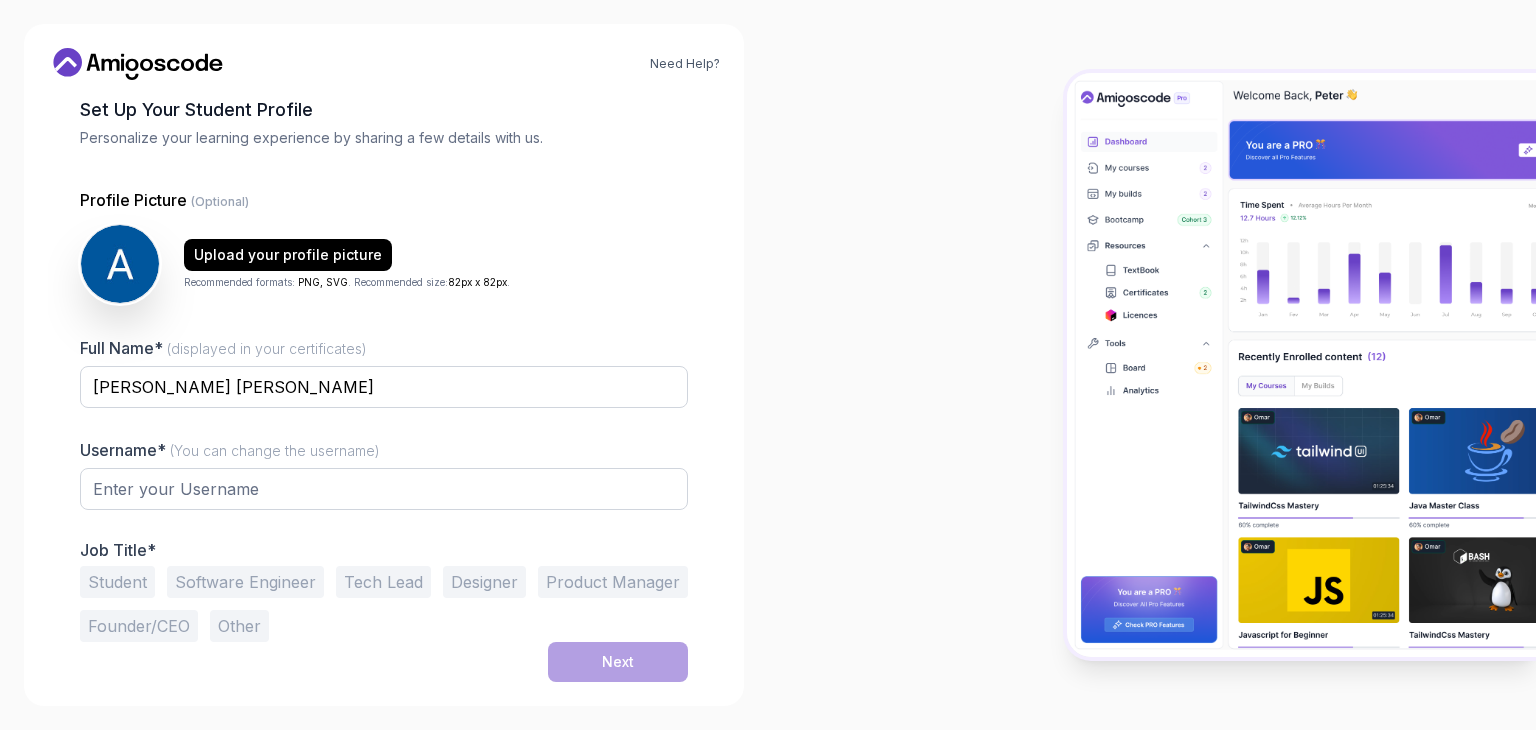 click at bounding box center (1301, 365) 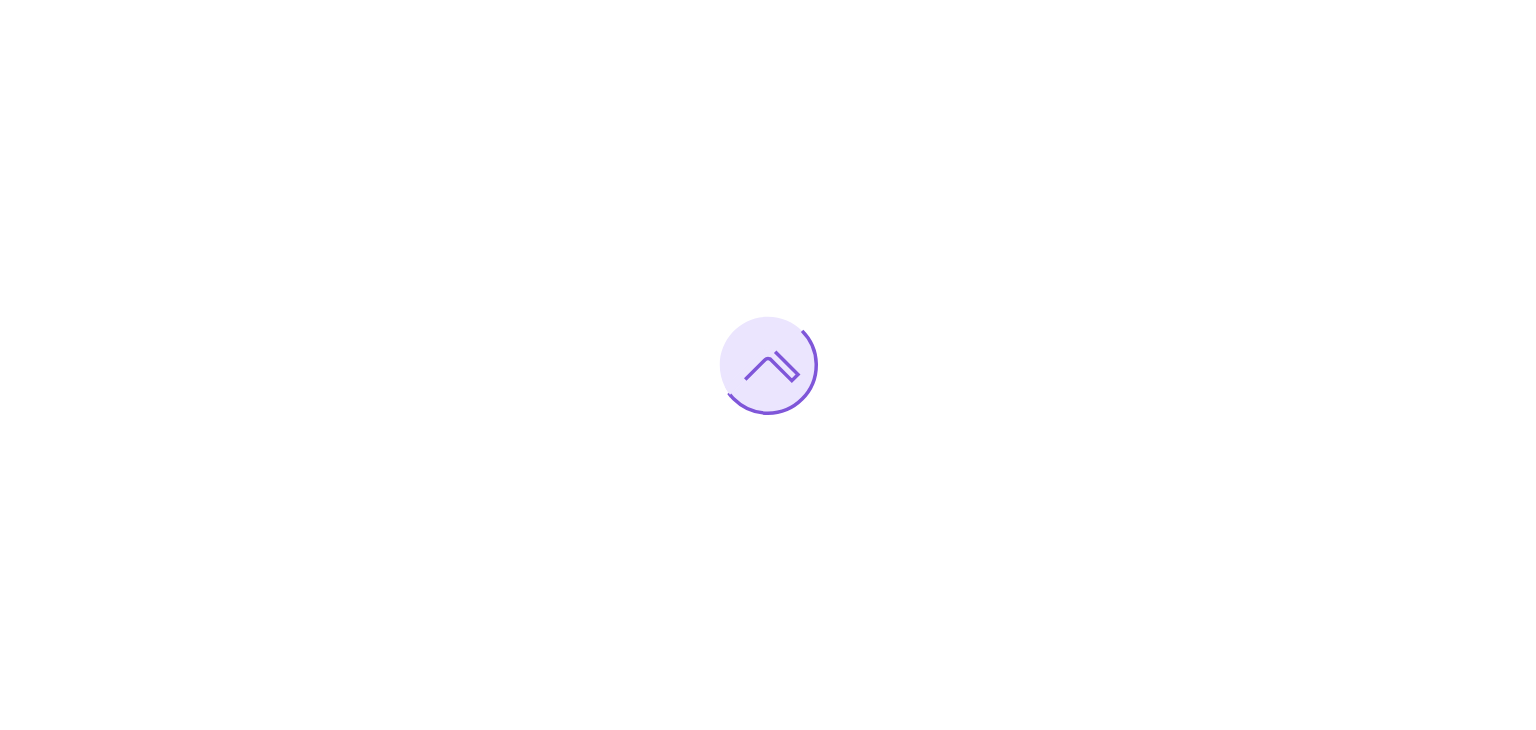 scroll, scrollTop: 0, scrollLeft: 0, axis: both 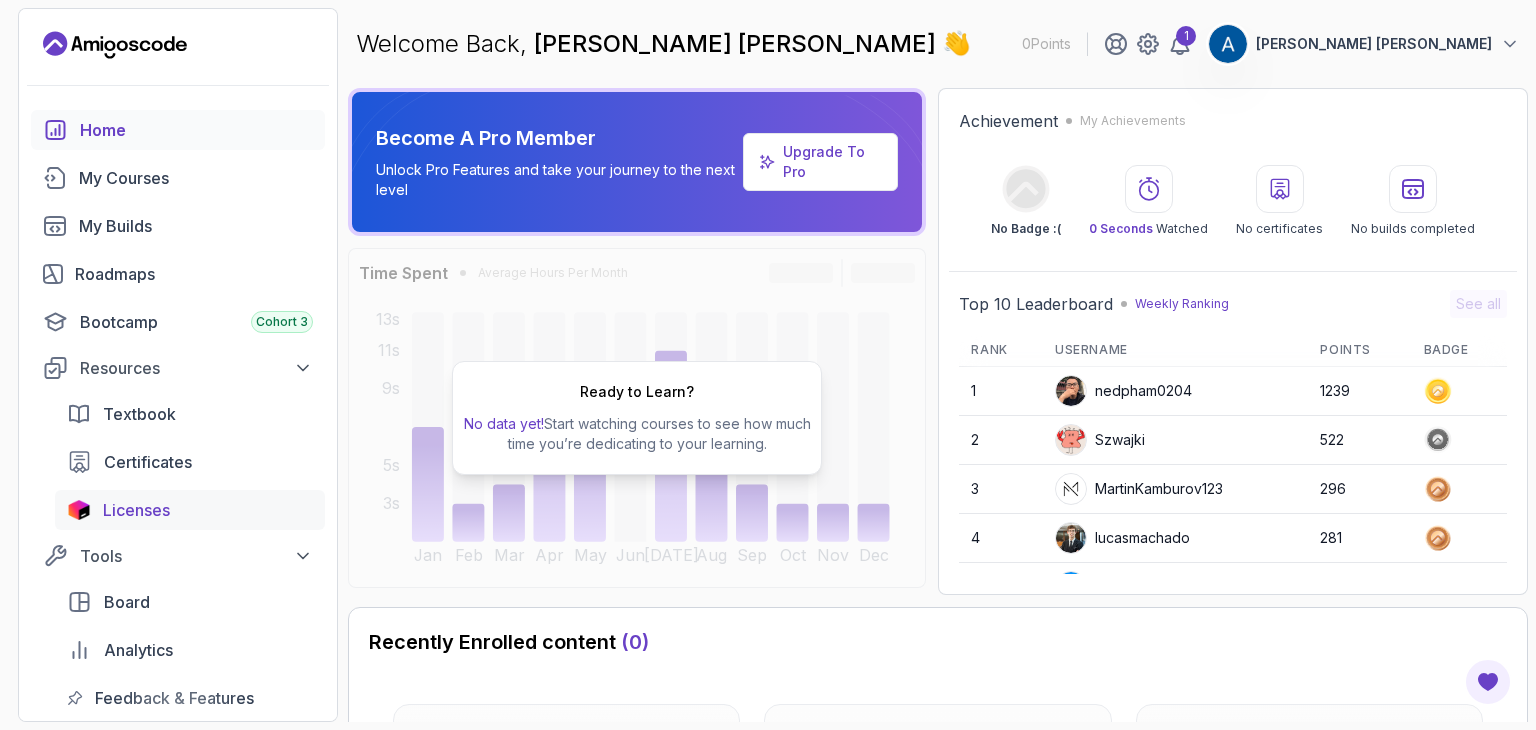 click on "Licenses" at bounding box center [136, 510] 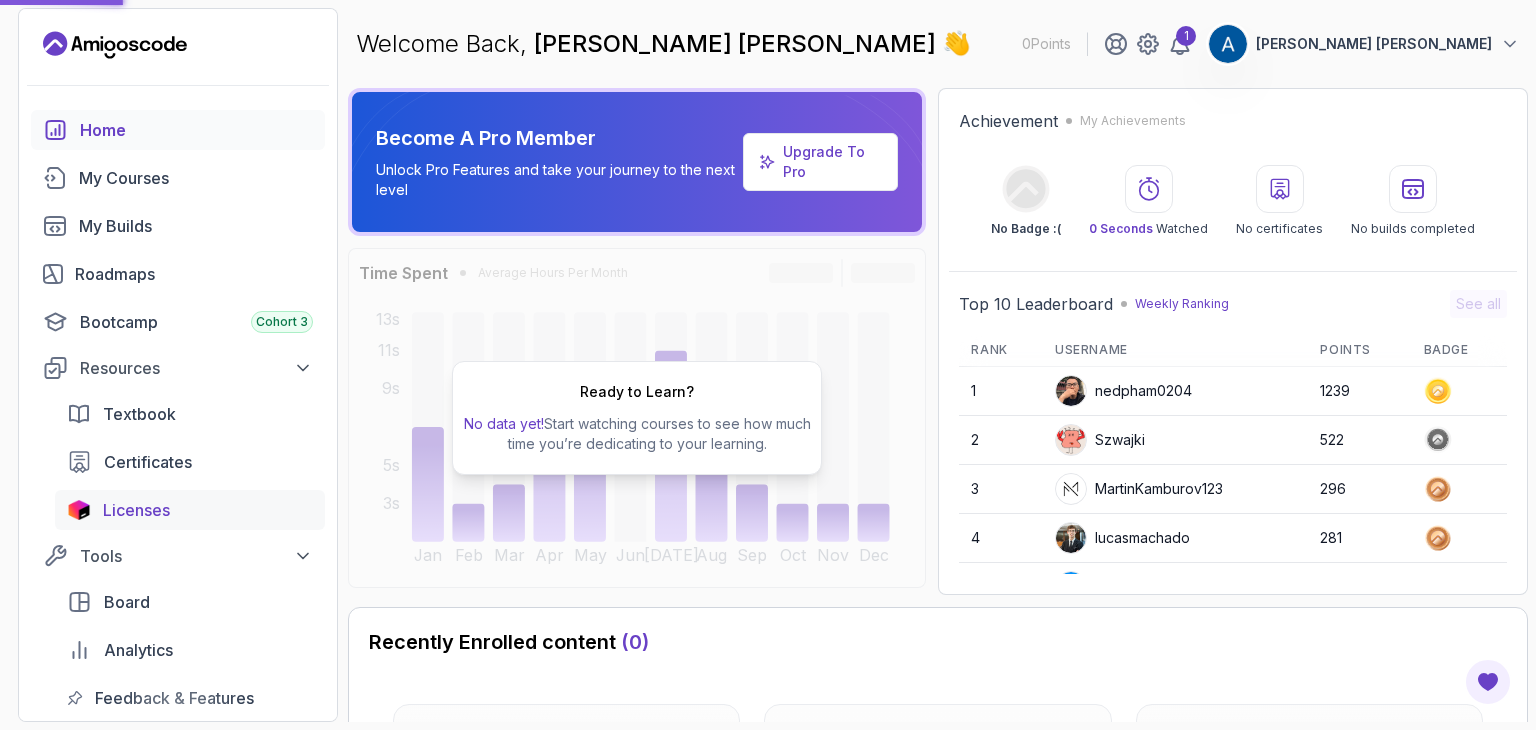 click on "Licenses" at bounding box center (136, 510) 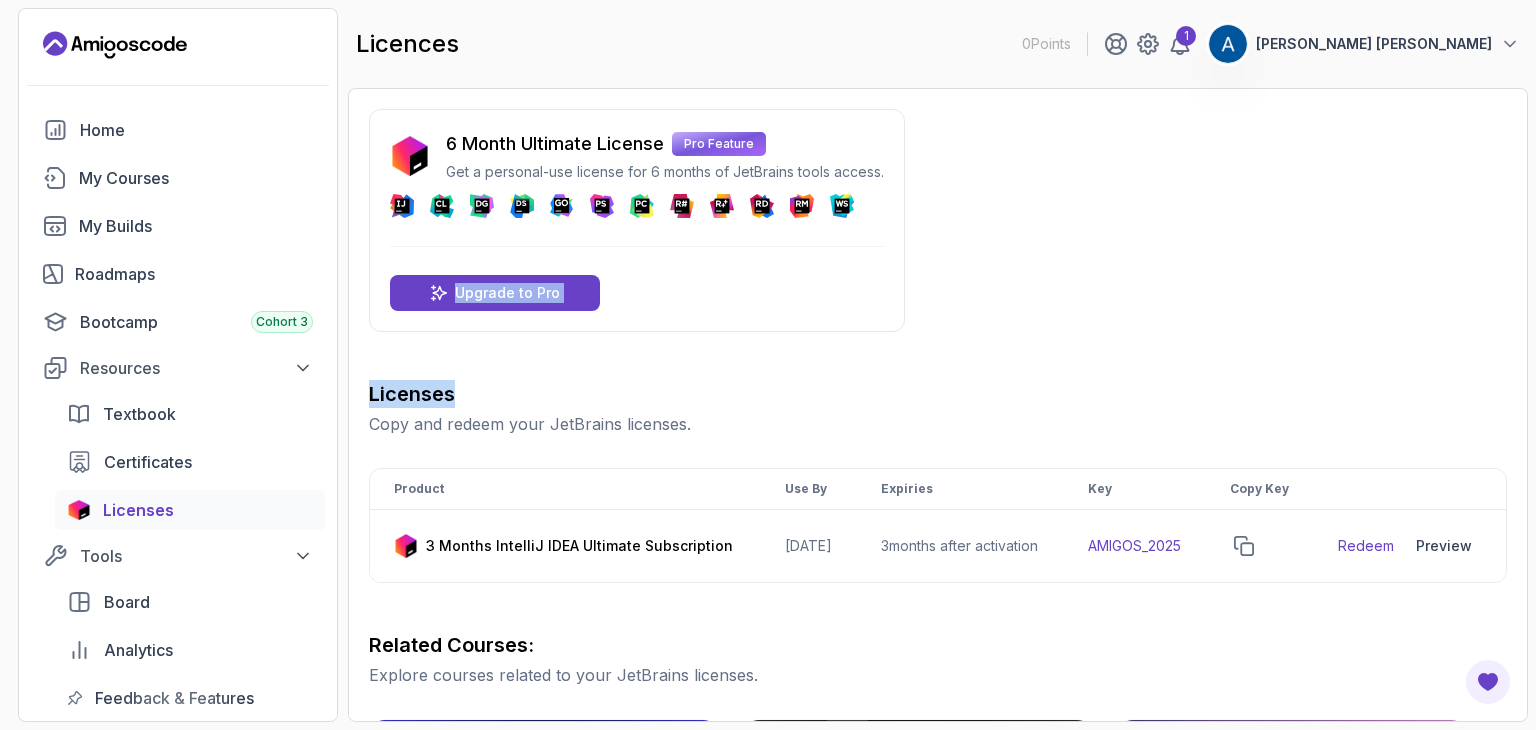 drag, startPoint x: 734, startPoint y: 199, endPoint x: 948, endPoint y: 389, distance: 286.17477 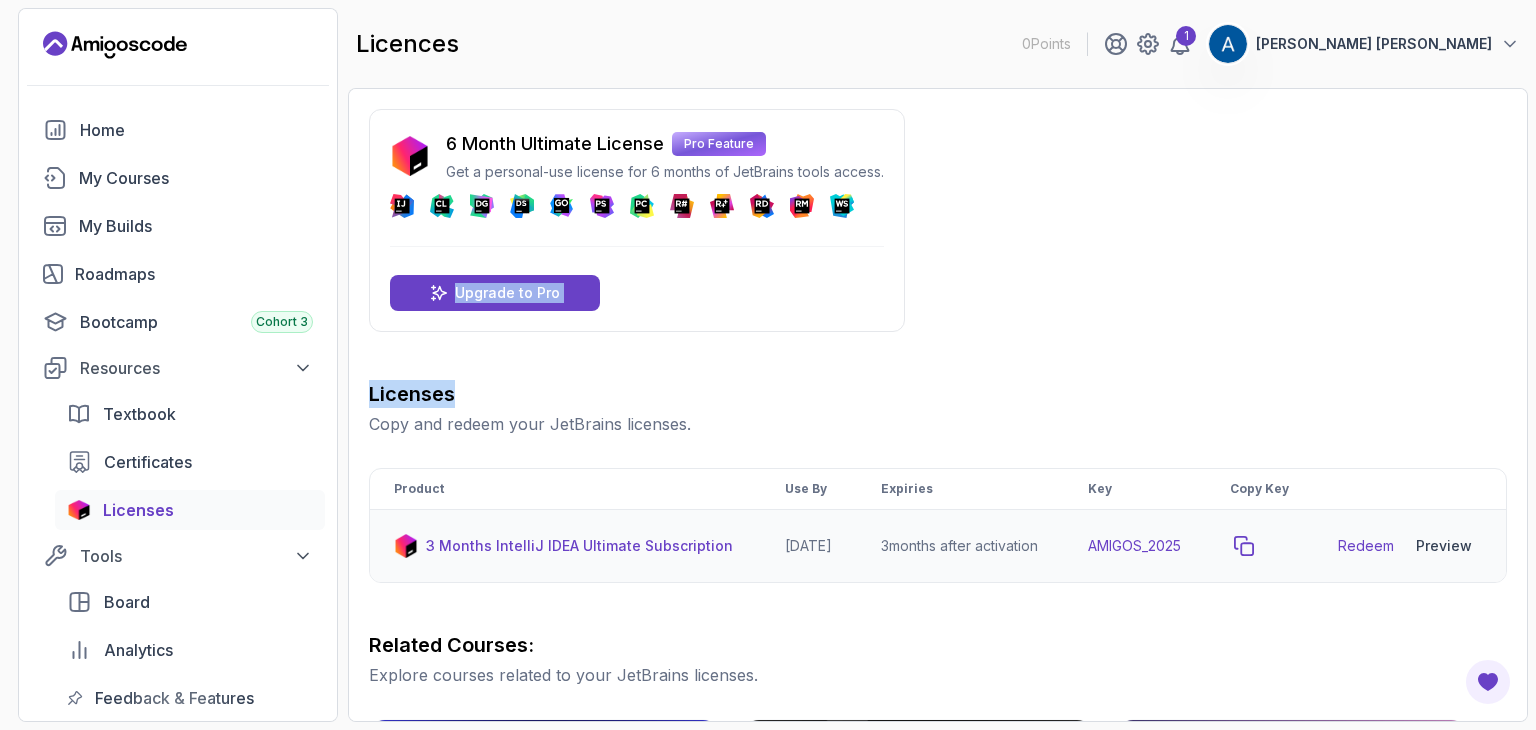 click 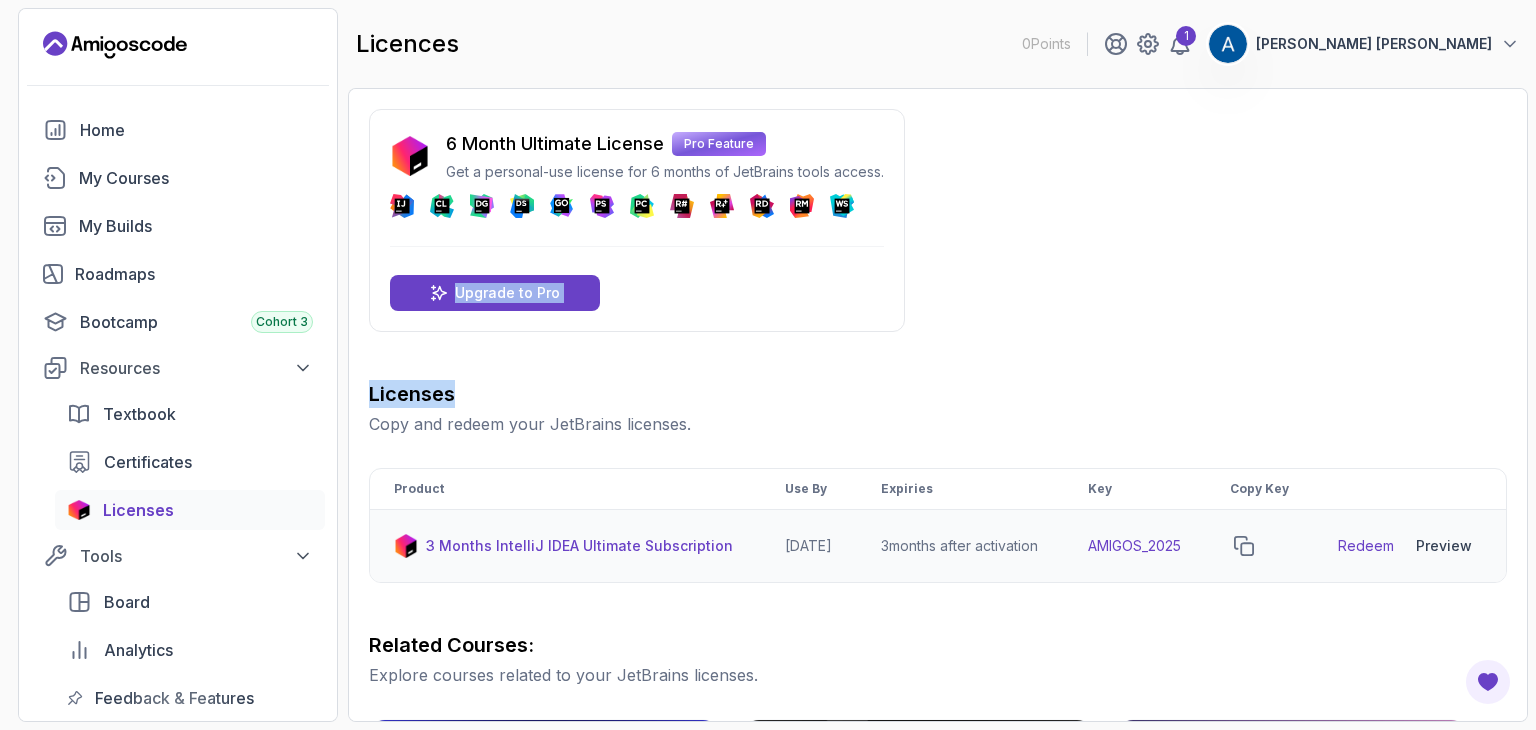 click on "6 Month Ultimate License Pro Feature Get a personal-use license for 6 months of JetBrains tools access. DataSpell Upgrade to Pro Licenses Copy and redeem your JetBrains licenses. Product Use By Expiries Key Copy Key 3 Months IntelliJ IDEA Ultimate Subscription 2026-06-12 3  months after activation AMIGOS_2025 Redeem Preview Download Related Courses: Explore courses related to your JetBrains licenses. Git for Professionals Pro Master advanced Git and GitHub techniques to optimize your development workflow and collaboration efficiency. Git & GitHub Fundamentals Learn the fundamentals of Git and GitHub. GitHub Toolkit Pro Master GitHub Toolkit to enhance your development workflow and collaboration efficiency. IntelliJ IDEA Developer Guide Pro Maximize IDE efficiency with IntelliJ IDEA and boost your productivity." at bounding box center (938, 713) 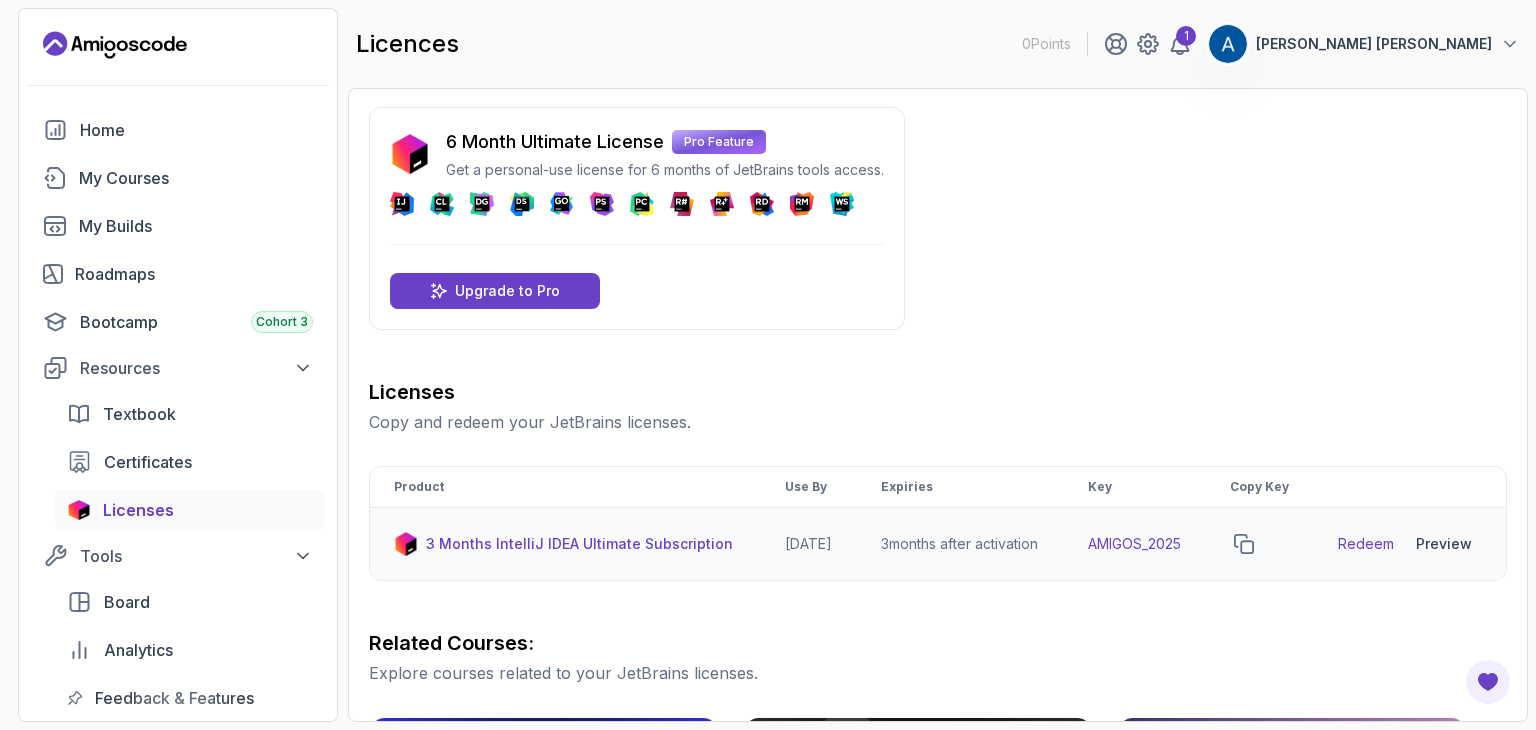 scroll, scrollTop: 0, scrollLeft: 0, axis: both 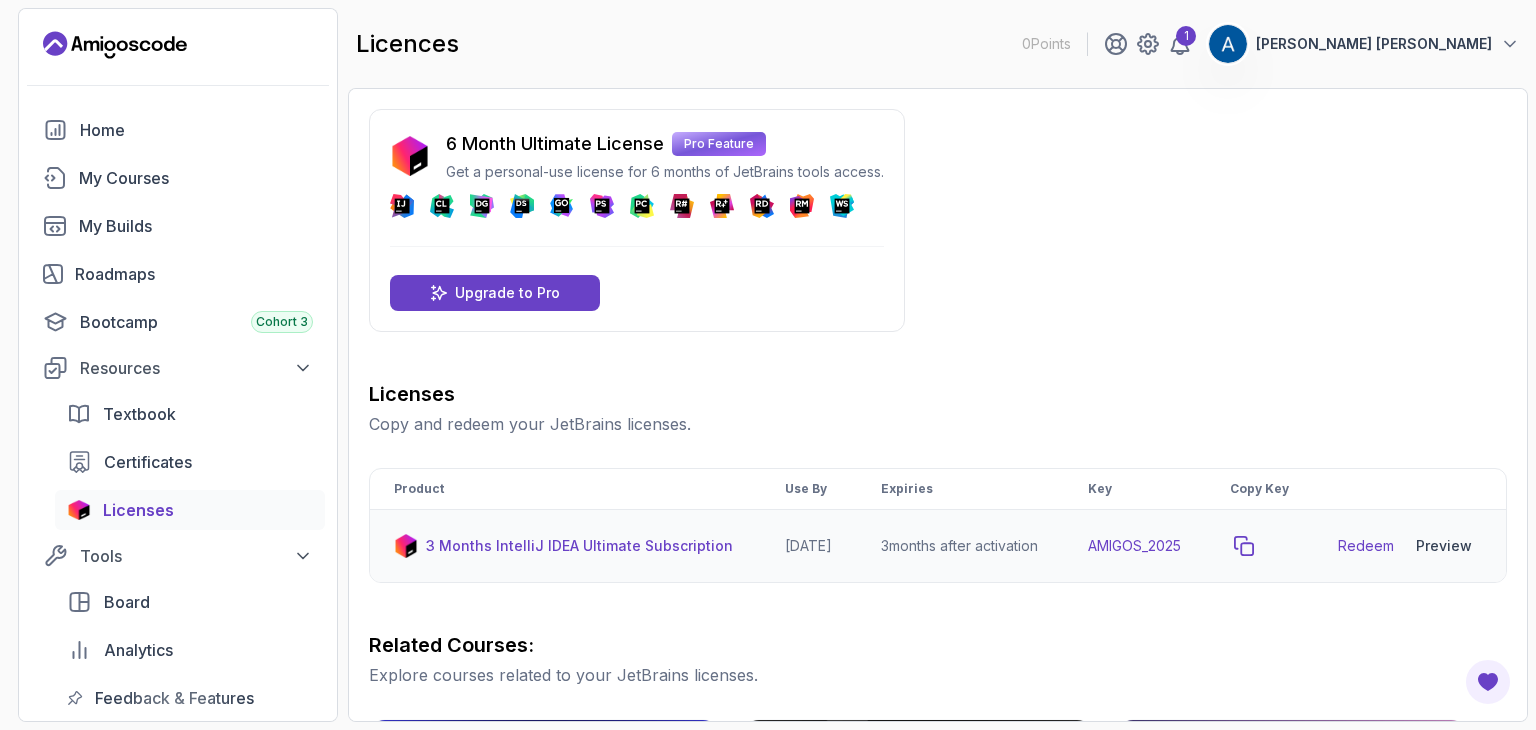 click 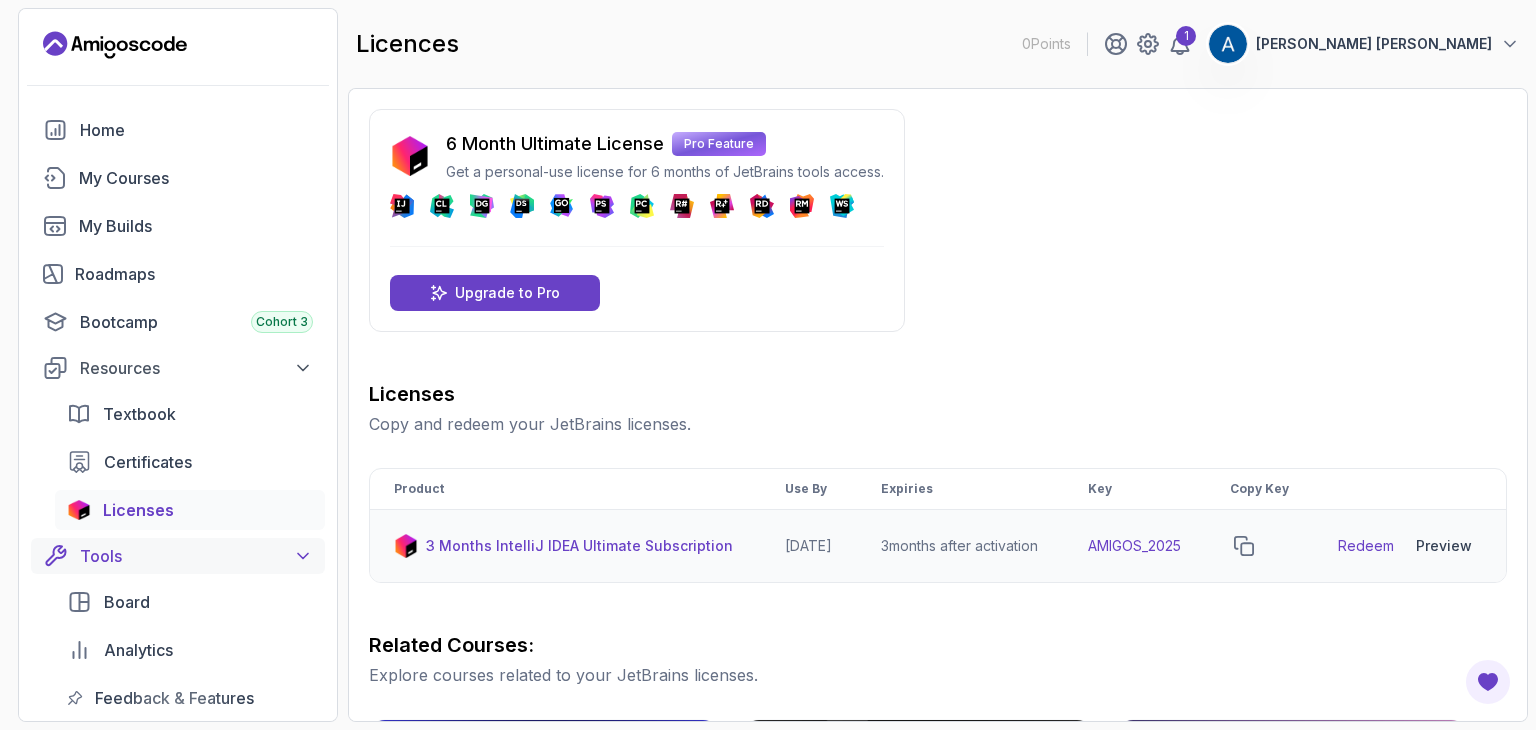 click on "Tools" at bounding box center (196, 556) 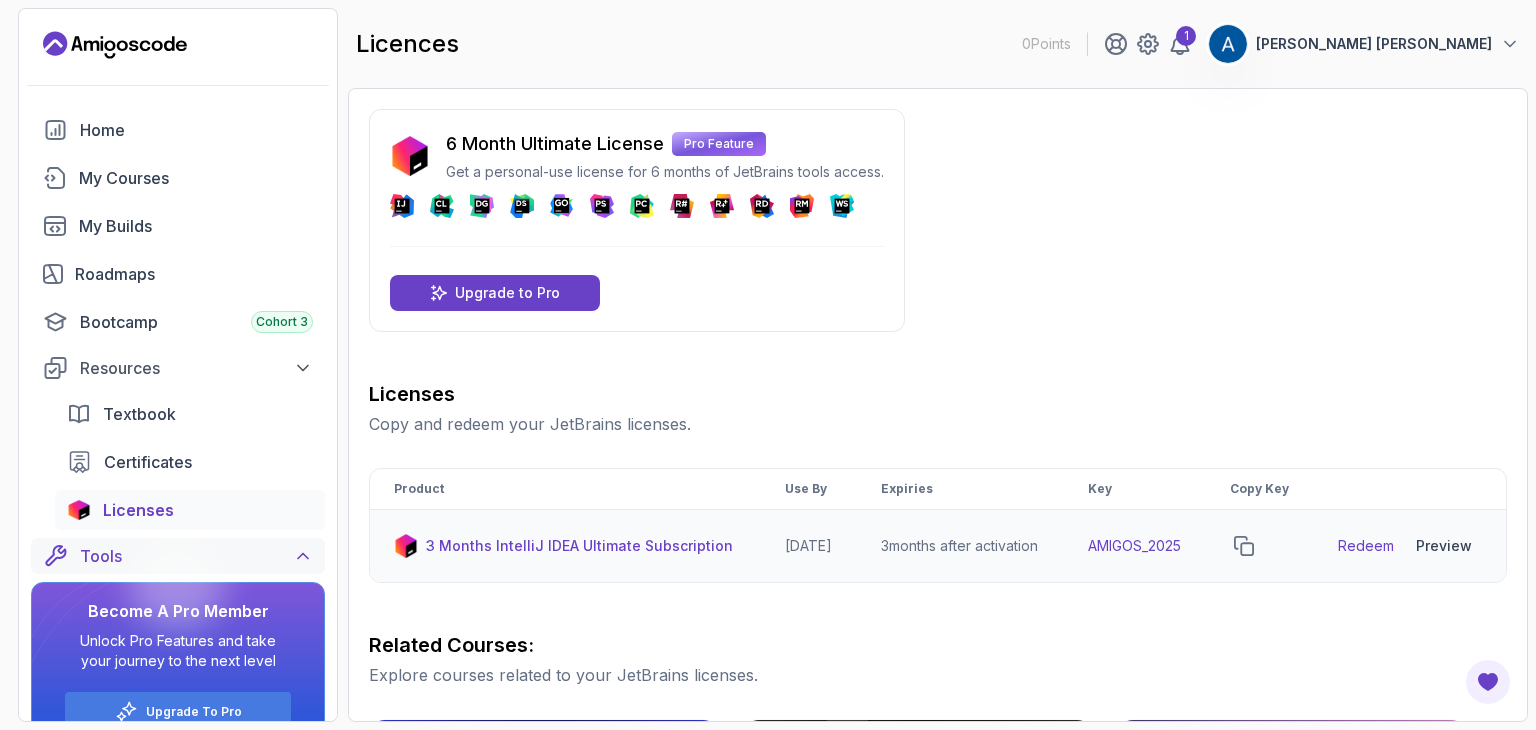 click on "Tools" at bounding box center (196, 556) 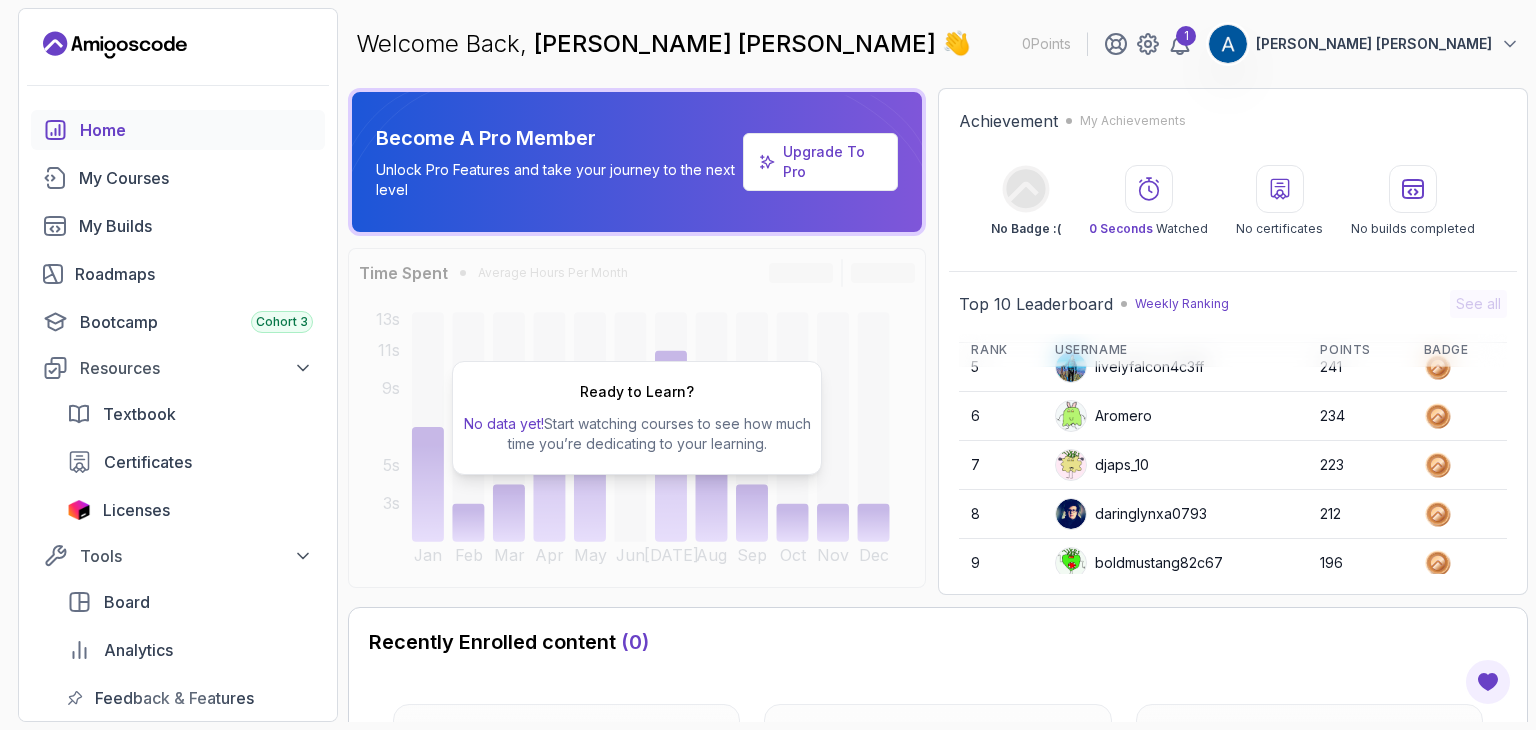 scroll, scrollTop: 280, scrollLeft: 0, axis: vertical 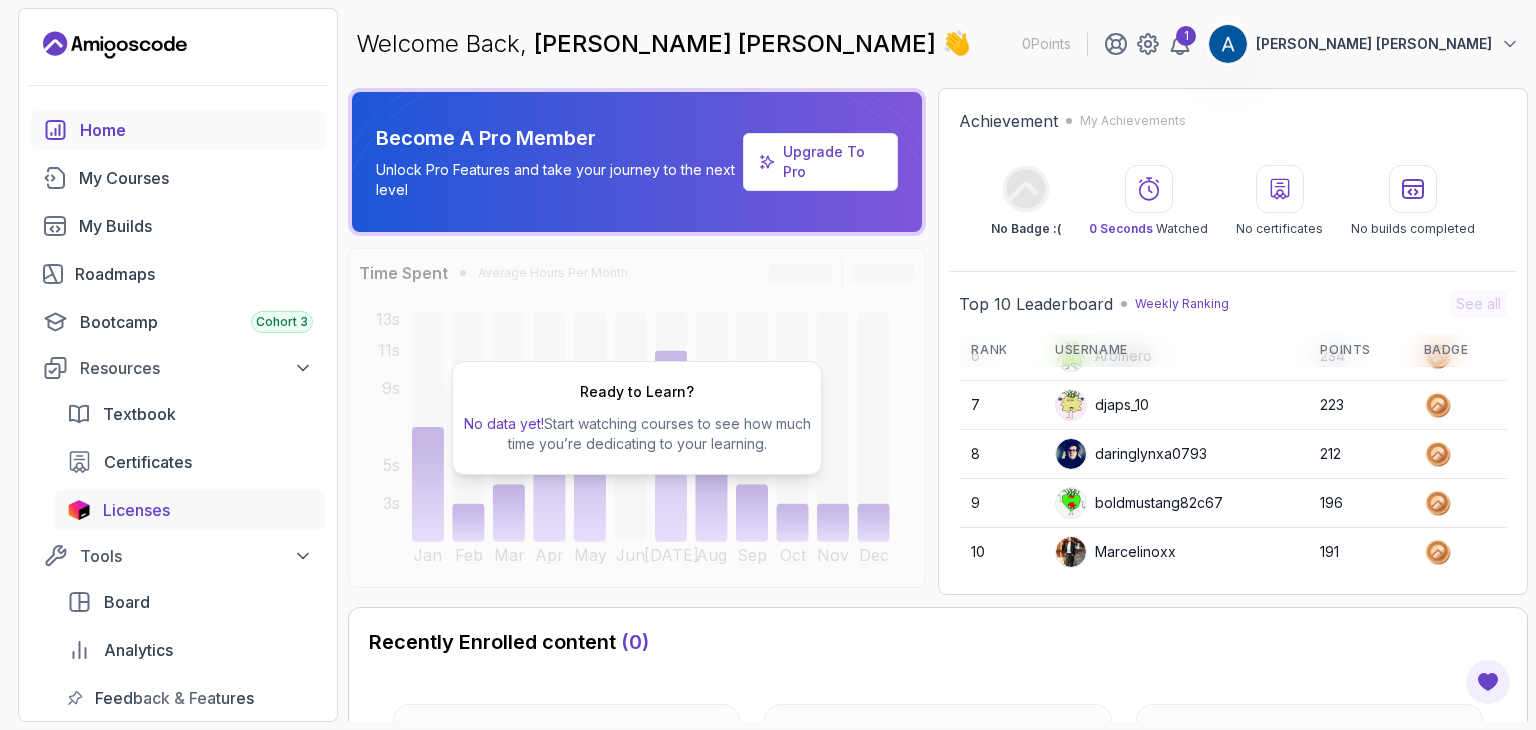 click on "Licenses" at bounding box center [136, 510] 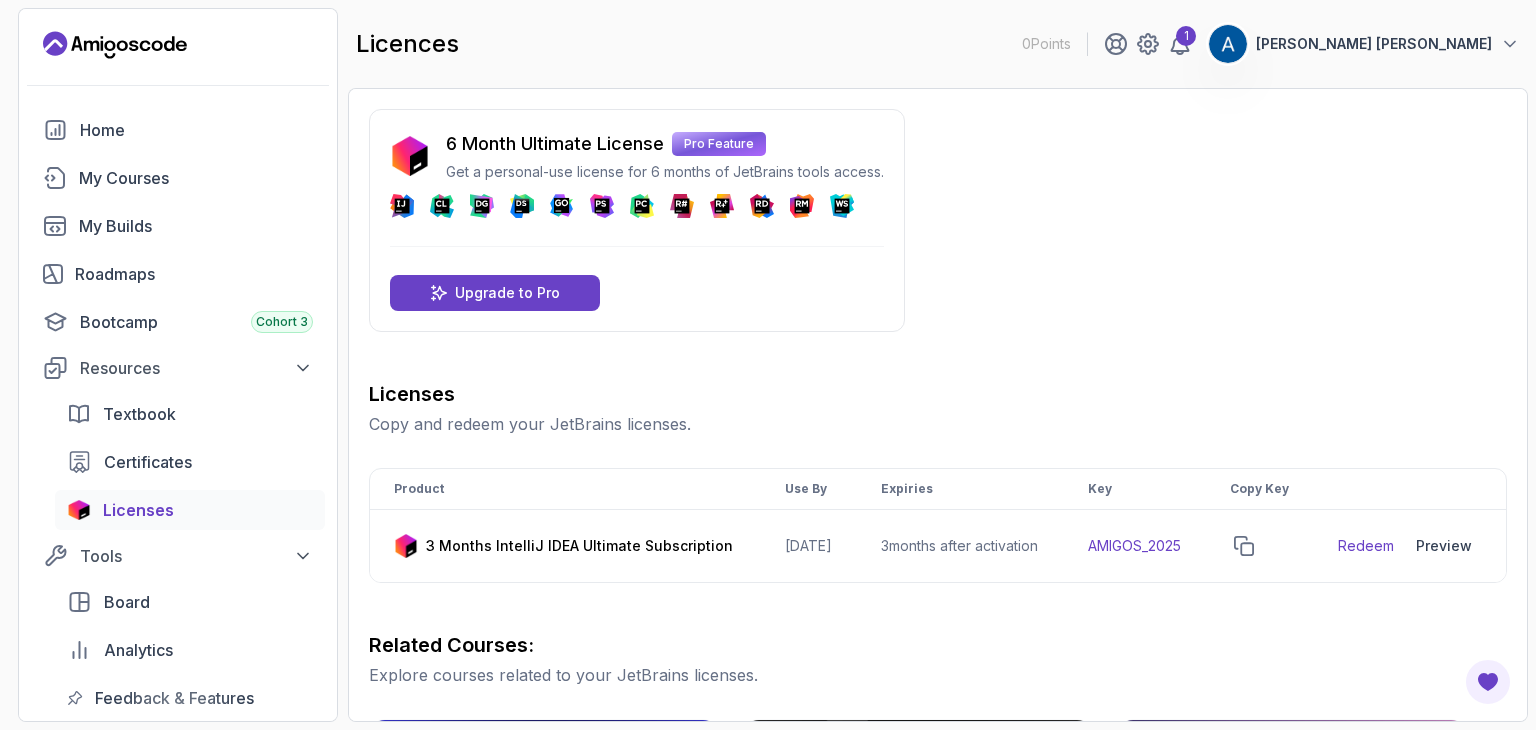 click on "6 Month Ultimate License Pro Feature Get a personal-use license for 6 months of JetBrains tools access. DataSpell Upgrade to Pro Licenses Copy and redeem your JetBrains licenses. Product Use By Expiries Key Copy Key 3 Months IntelliJ IDEA Ultimate Subscription 2026-06-12 3  months after activation AMIGOS_2025 Redeem Preview Download Related Courses: Explore courses related to your JetBrains licenses. Git for Professionals Pro Master advanced Git and GitHub techniques to optimize your development workflow and collaboration efficiency. Git & GitHub Fundamentals Learn the fundamentals of Git and GitHub. GitHub Toolkit Pro Master GitHub Toolkit to enhance your development workflow and collaboration efficiency. IntelliJ IDEA Developer Guide Pro Maximize IDE efficiency with IntelliJ IDEA and boost your productivity." at bounding box center [938, 713] 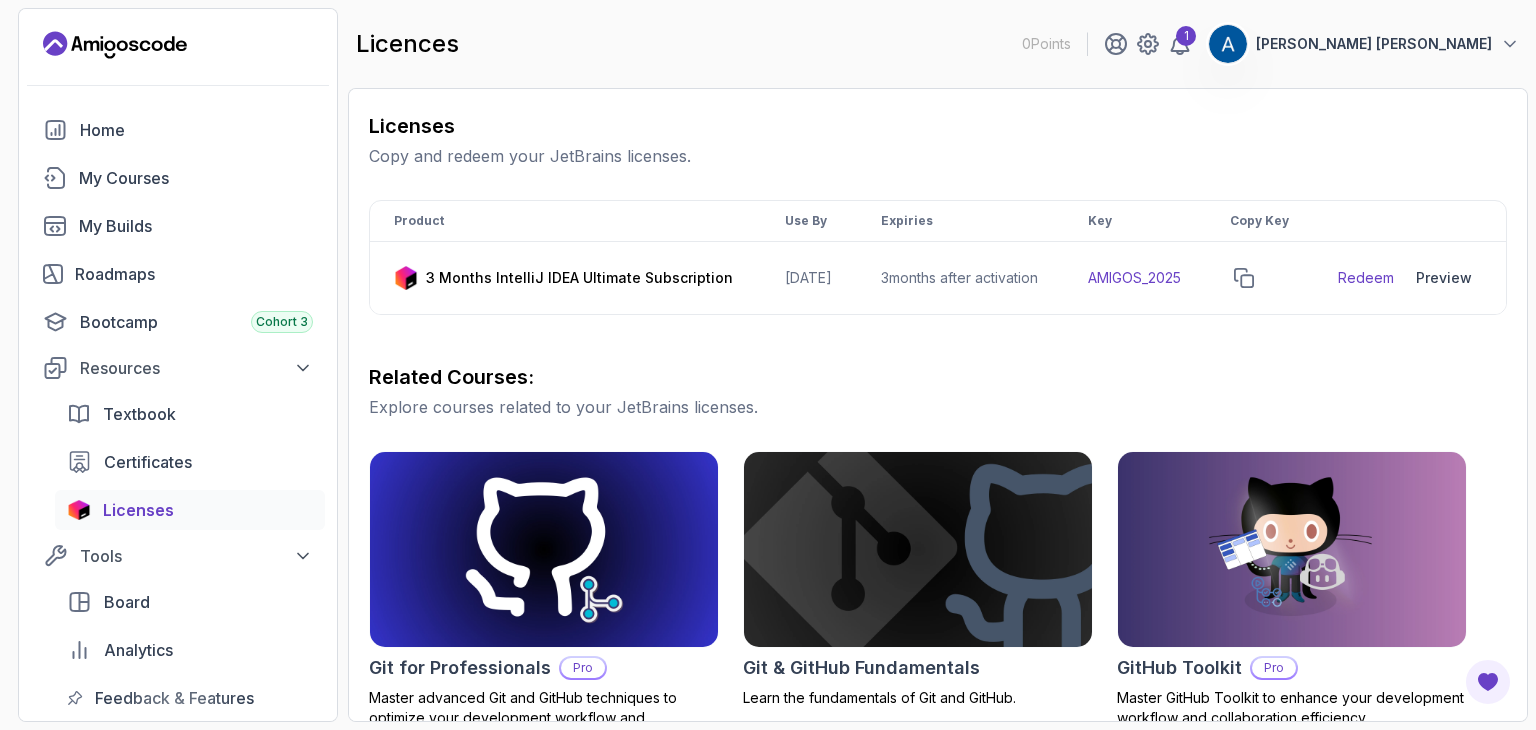 scroll, scrollTop: 240, scrollLeft: 0, axis: vertical 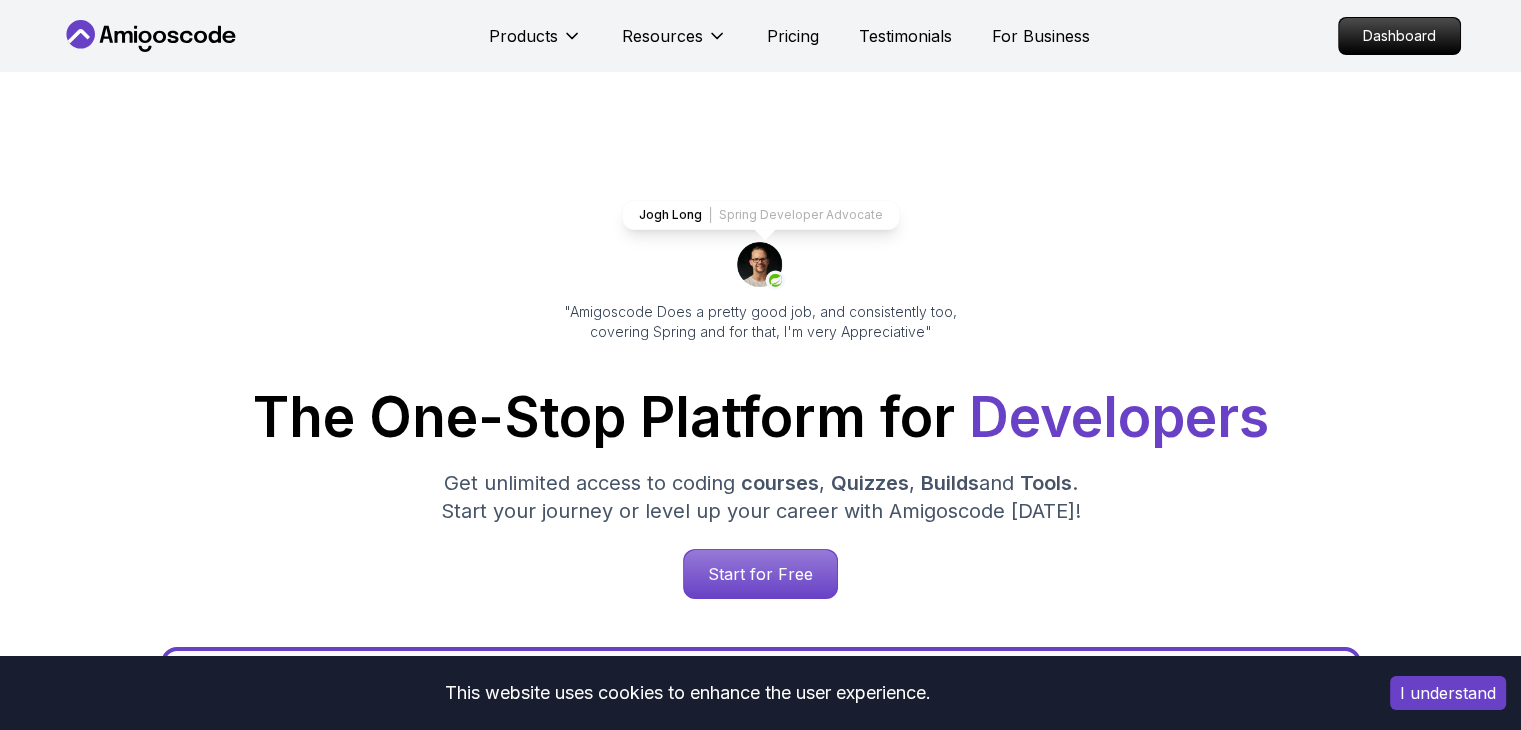 click on "Jogh Long Spring Developer Advocate "Amigoscode Does a pretty good job, and consistently too, covering Spring and for that, I'm very Appreciative" The One-Stop Platform for   Developers Get unlimited access to coding   courses ,   Quizzes ,   Builds  and   Tools . Start your journey or level up your career with Amigoscode today! Start for Free https://amigoscode.com/dashboard" at bounding box center [761, 817] 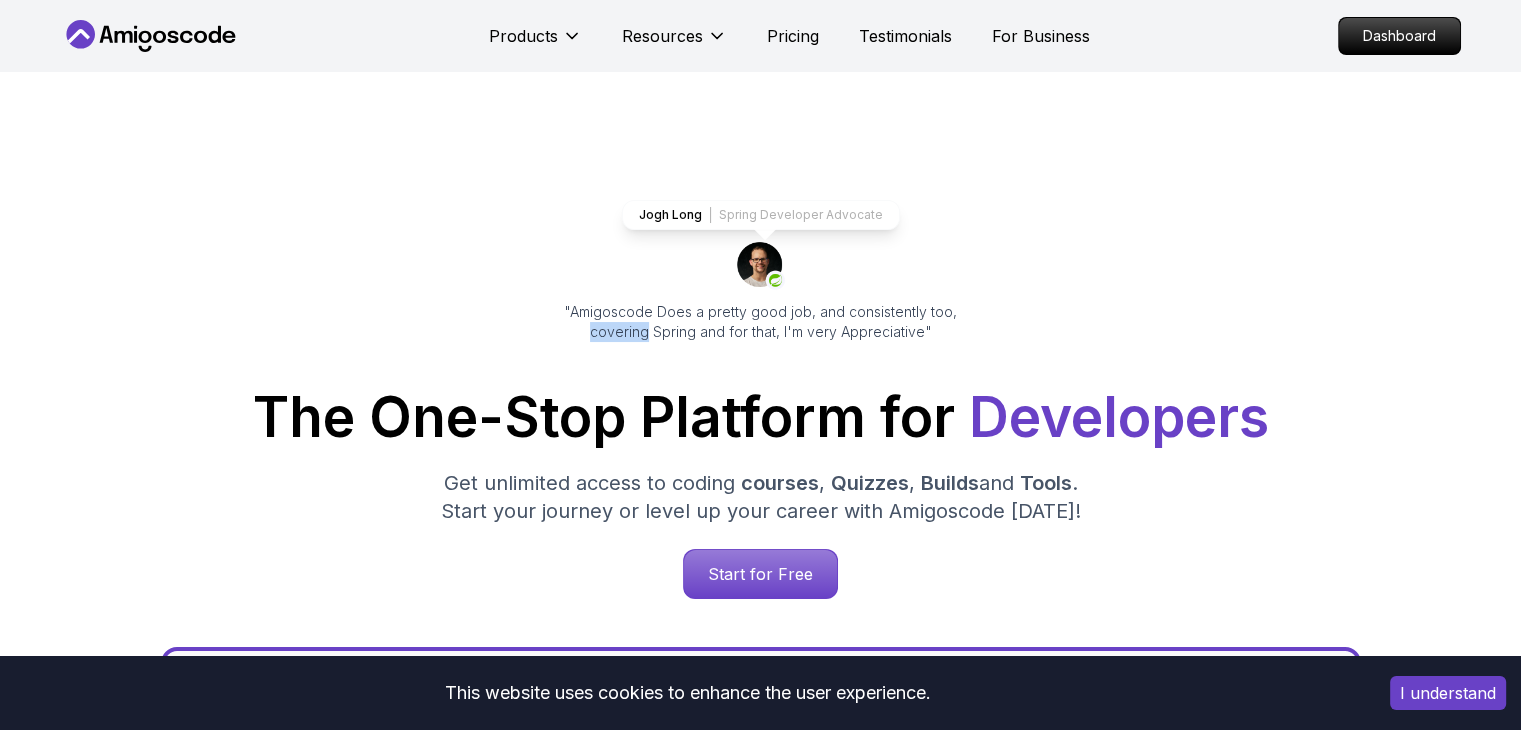 click on "Jogh Long Spring Developer Advocate "Amigoscode Does a pretty good job, and consistently too, covering Spring and for that, I'm very Appreciative" The One-Stop Platform for   Developers Get unlimited access to coding   courses ,   Quizzes ,   Builds  and   Tools . Start your journey or level up your career with Amigoscode today! Start for Free https://amigoscode.com/dashboard" at bounding box center (761, 817) 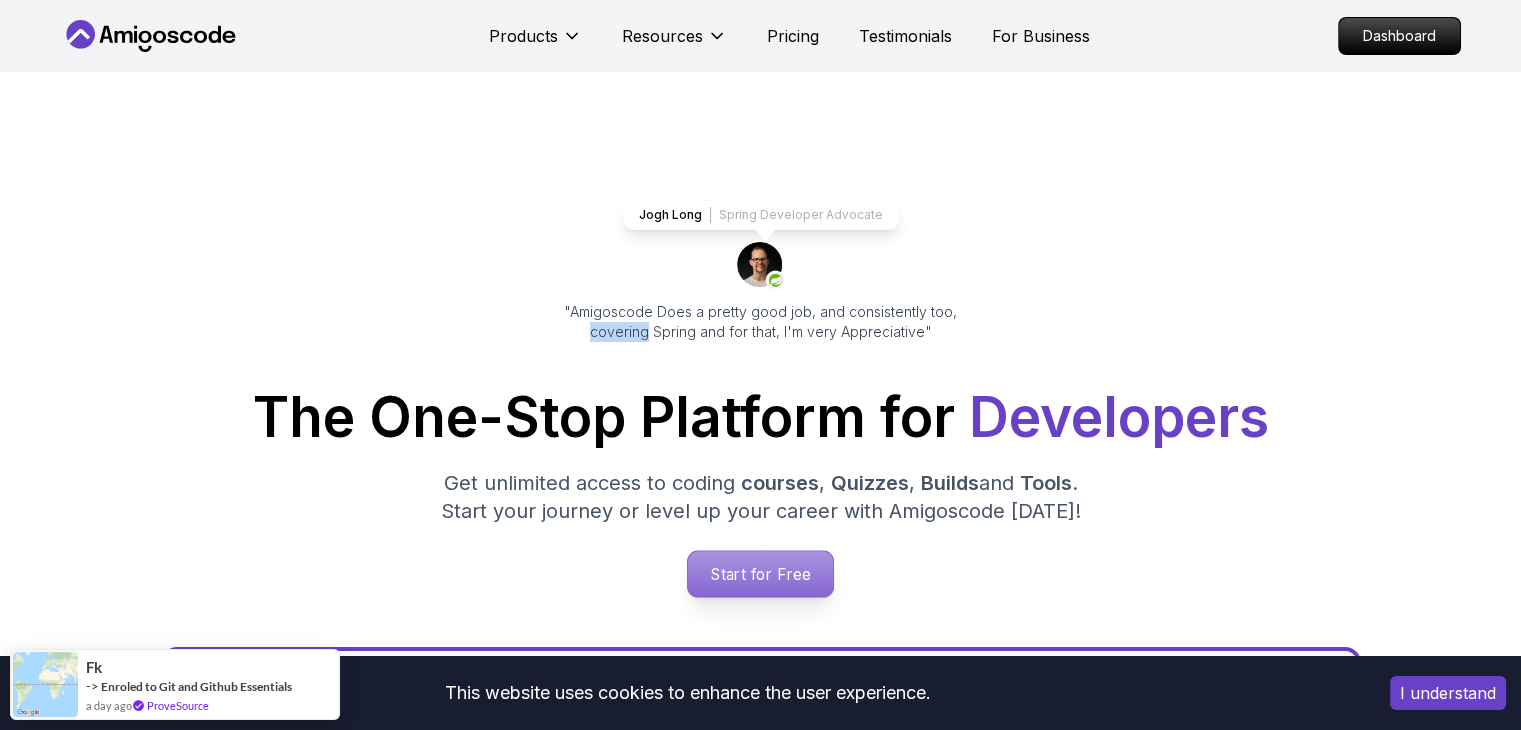 click on "Start for Free" at bounding box center [760, 574] 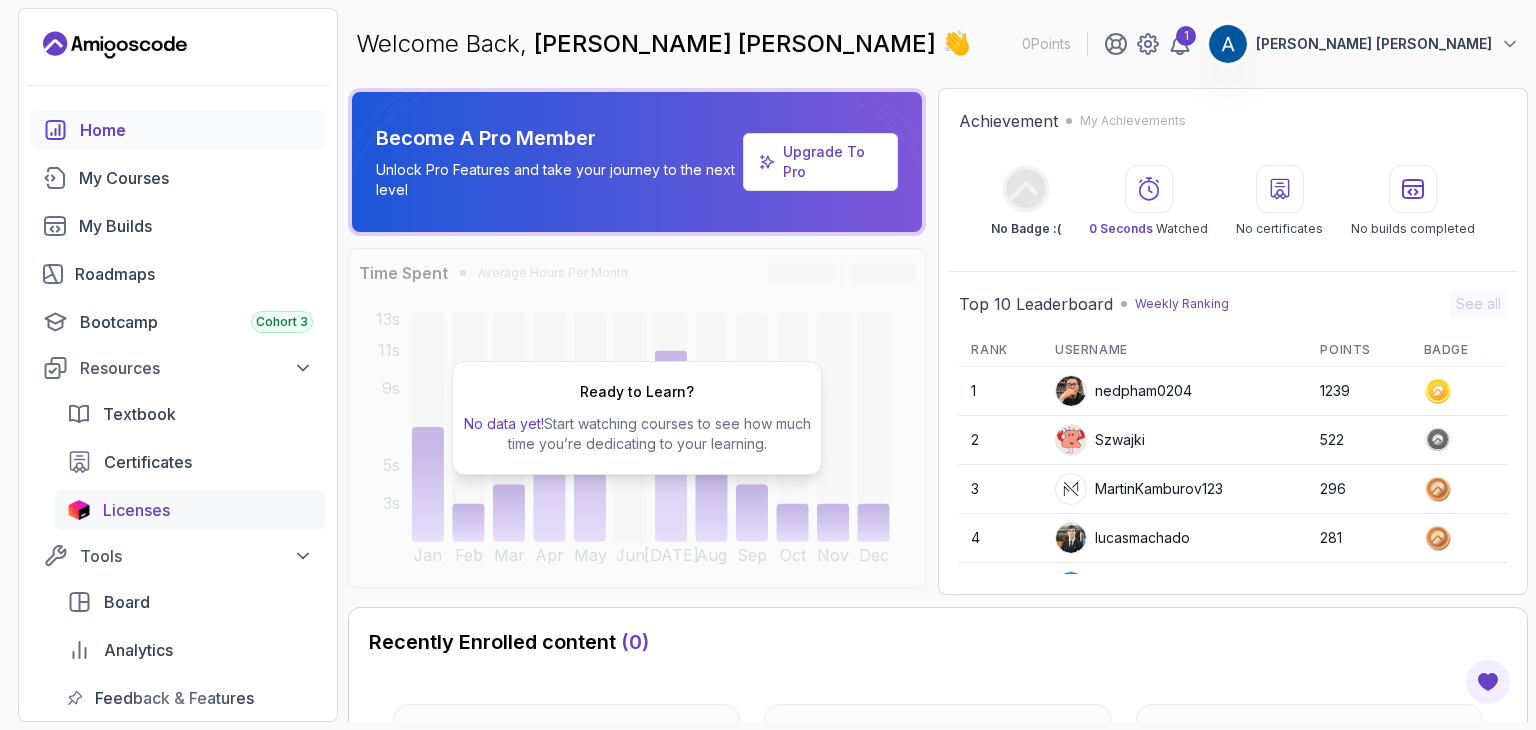 click on "Licenses" at bounding box center (208, 510) 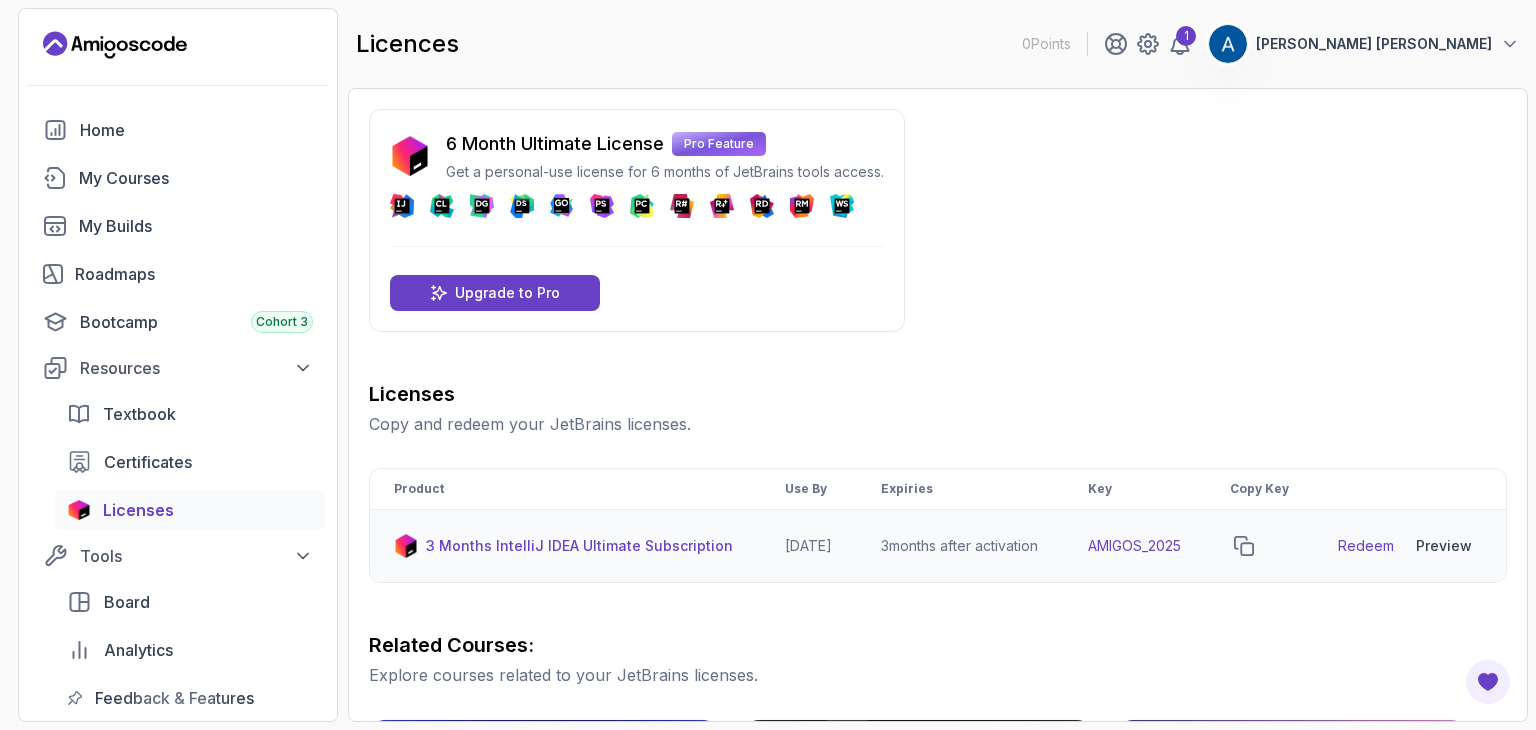 click on "Redeem" at bounding box center (1366, 546) 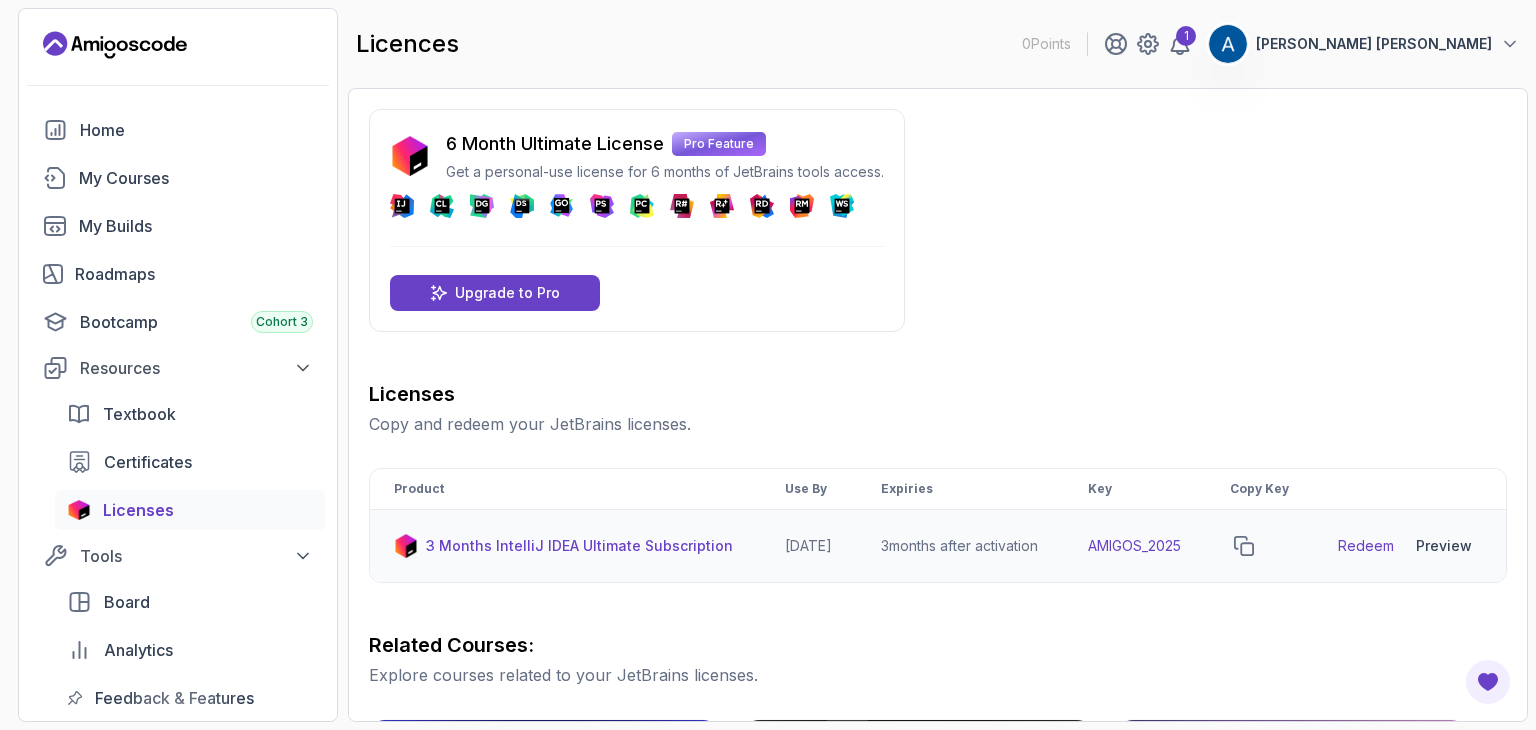 click on "Redeem" at bounding box center (1366, 546) 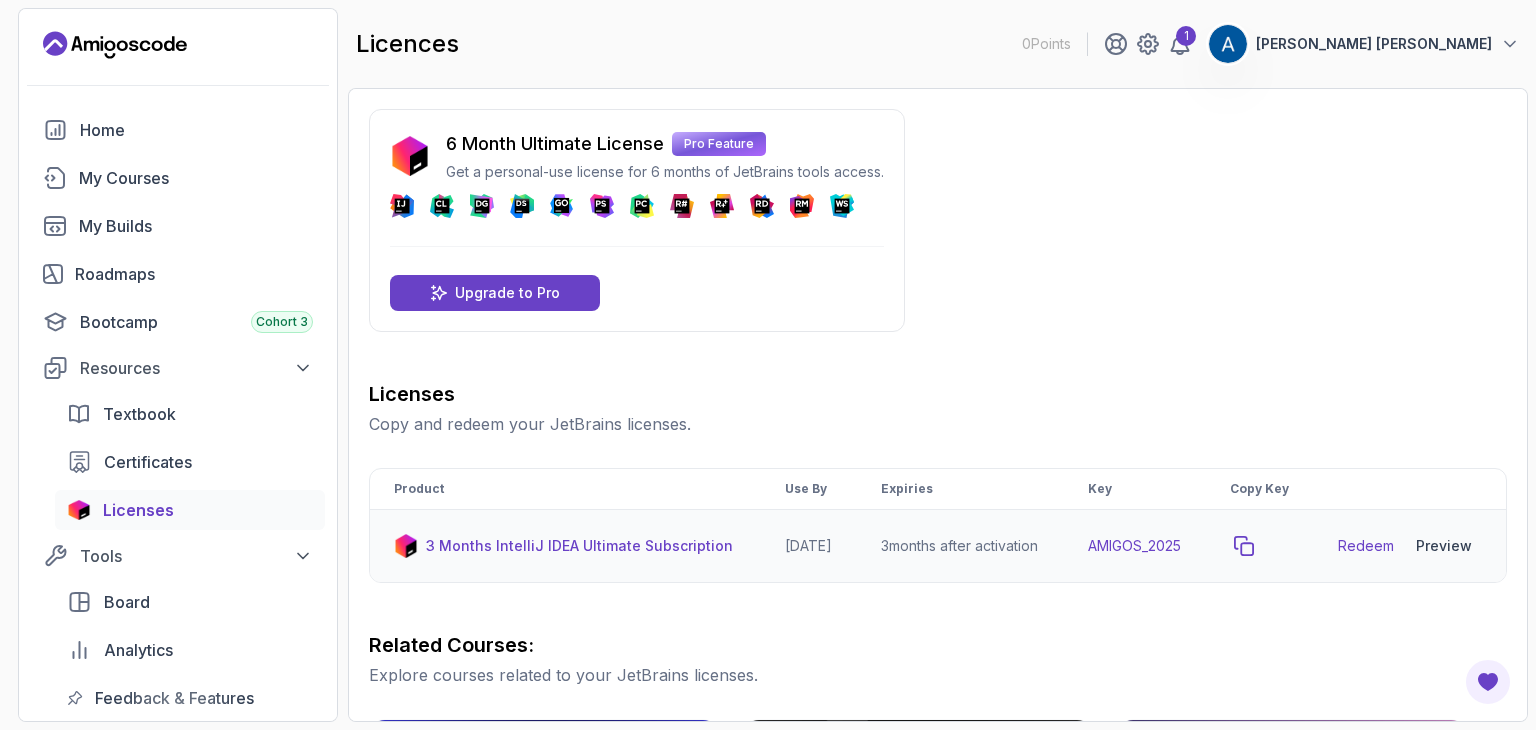click 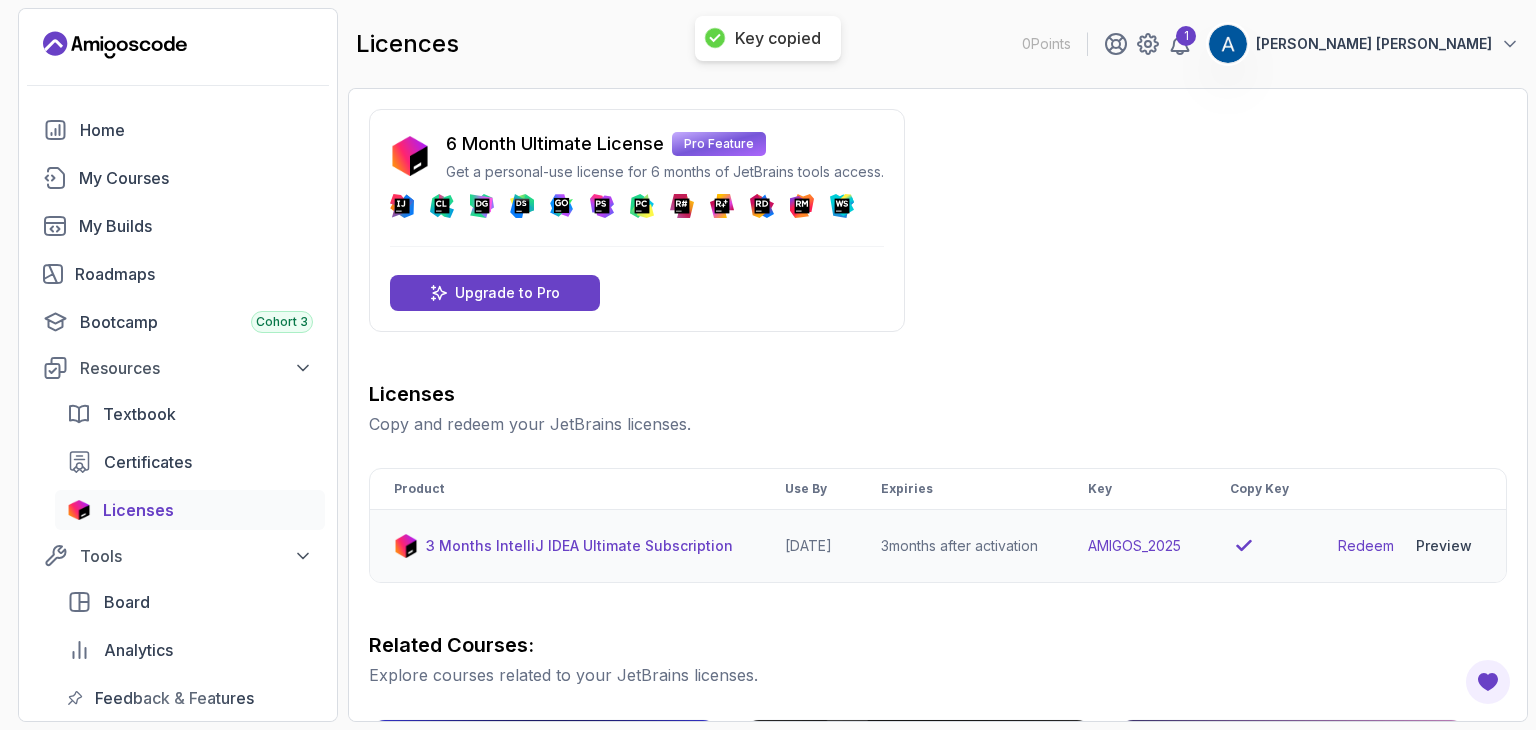 click on "Redeem" at bounding box center (1366, 546) 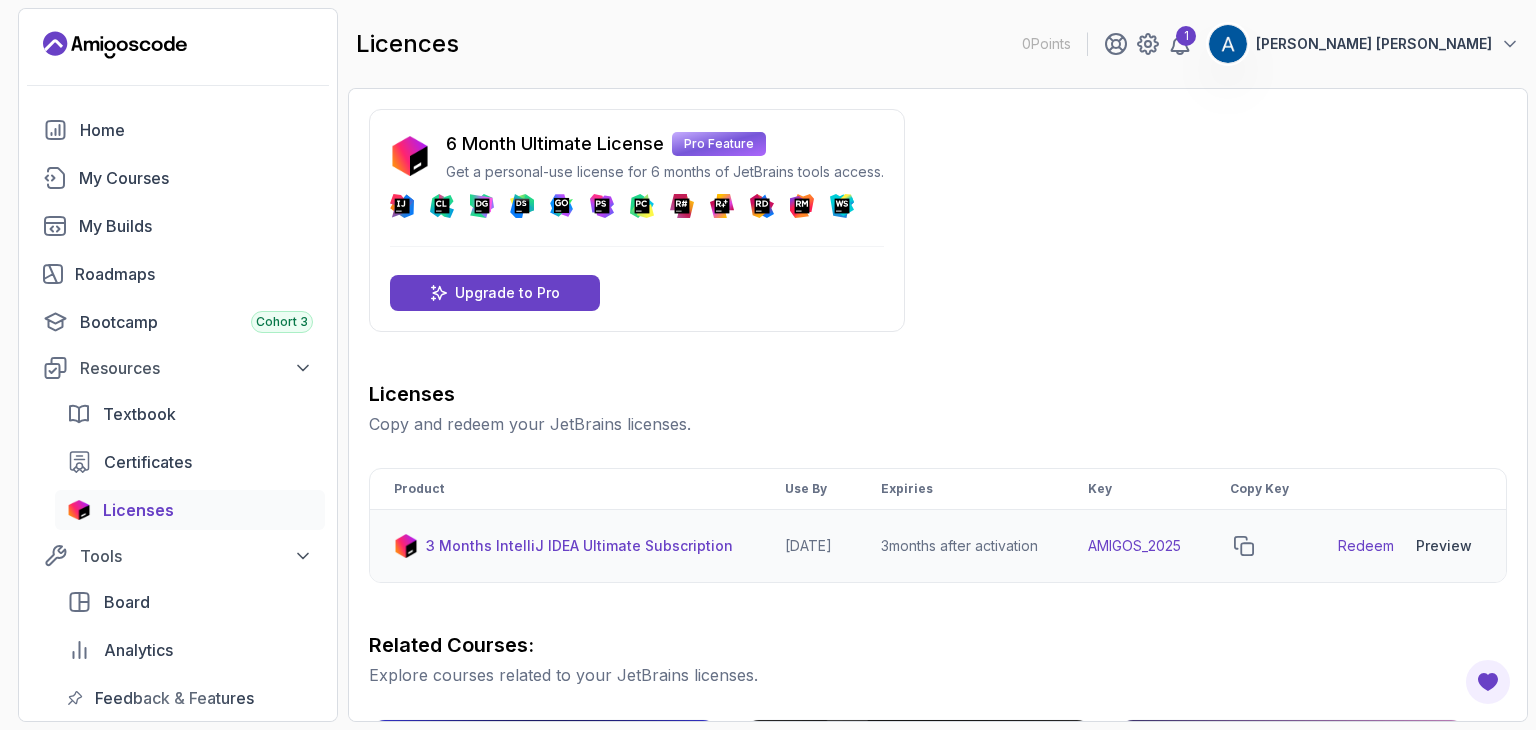 click on "3 Months IntelliJ IDEA Ultimate Subscription" at bounding box center (579, 546) 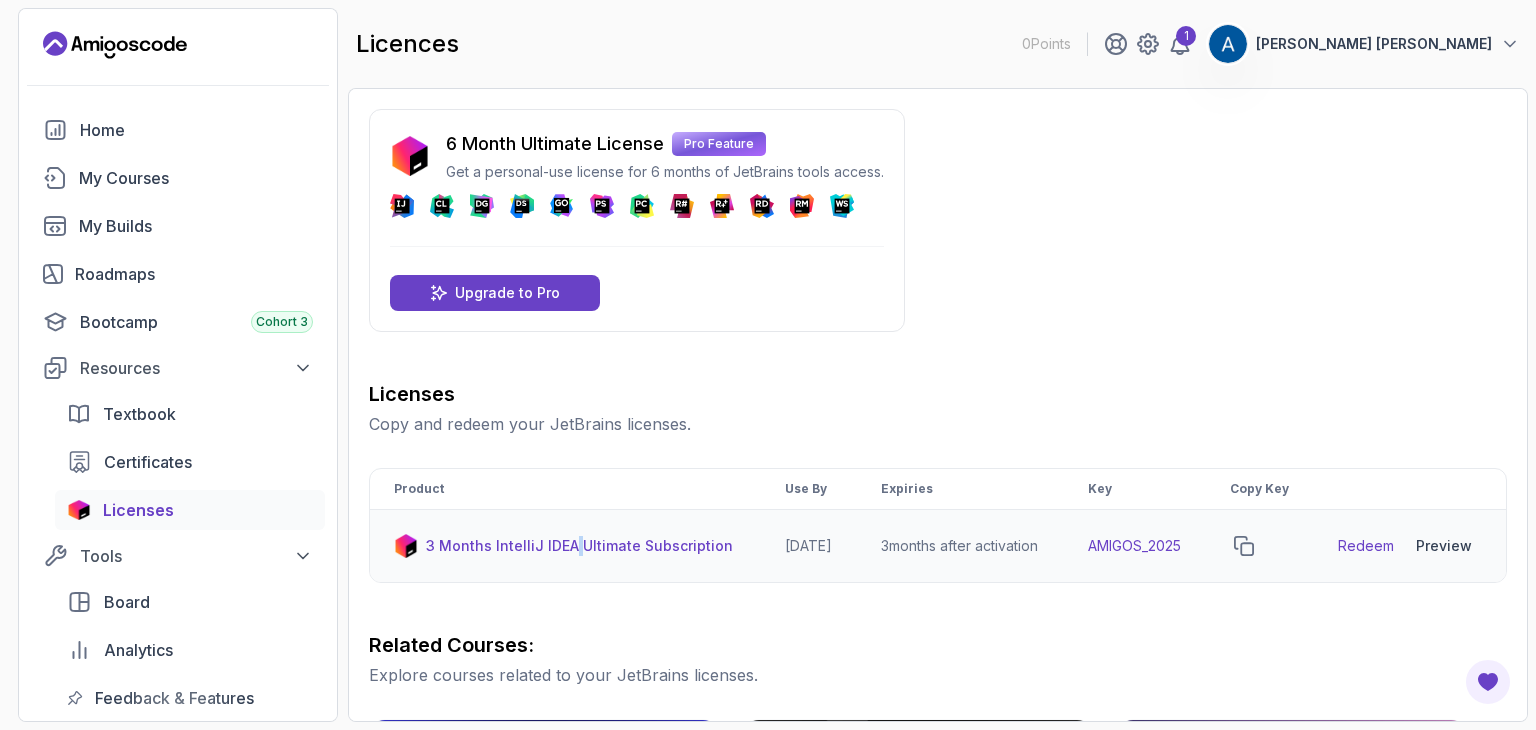 click on "3 Months IntelliJ IDEA Ultimate Subscription" at bounding box center [579, 546] 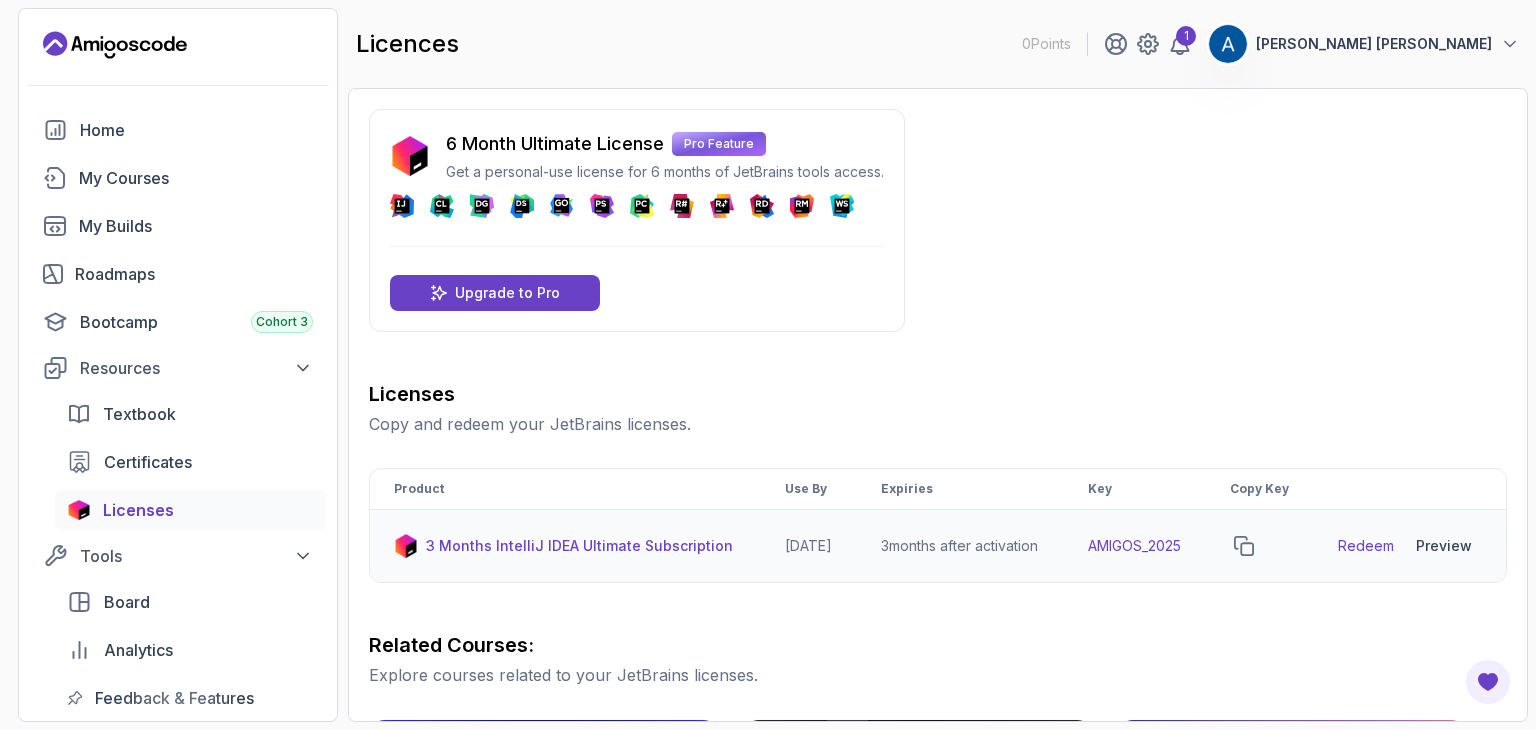 click on "3 Months IntelliJ IDEA Ultimate Subscription" at bounding box center (579, 546) 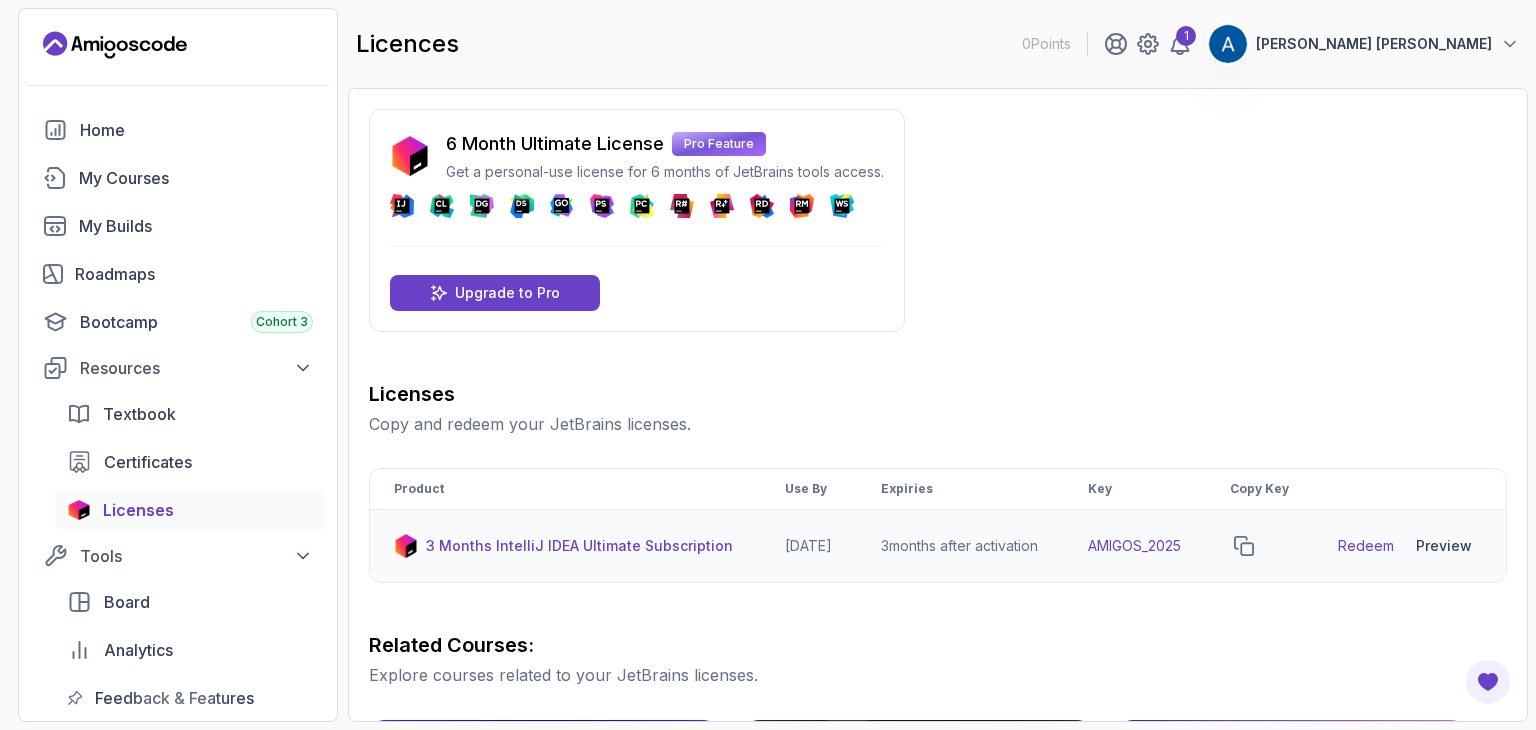 click on "3  months after activation" at bounding box center [960, 546] 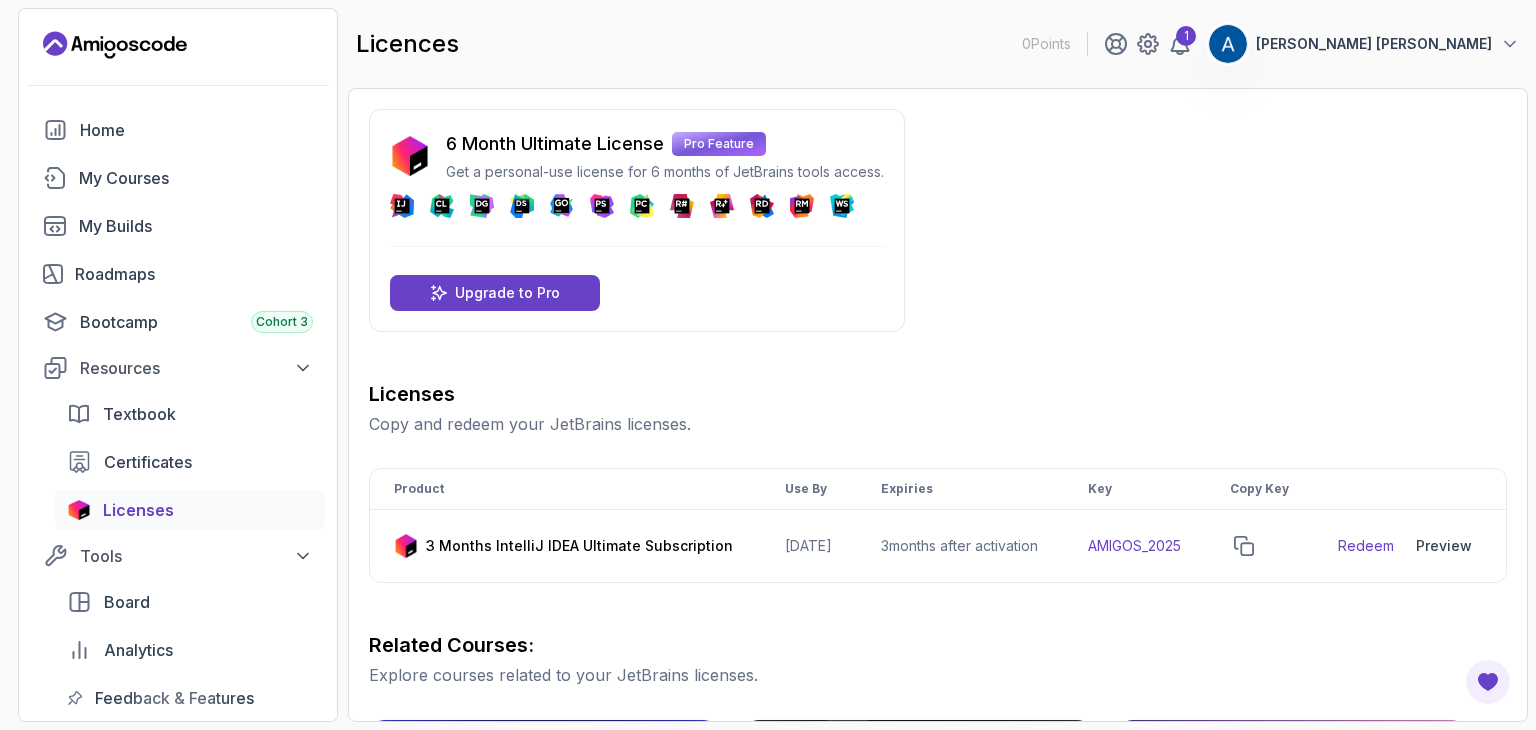 click on "Related Courses:" at bounding box center (938, 645) 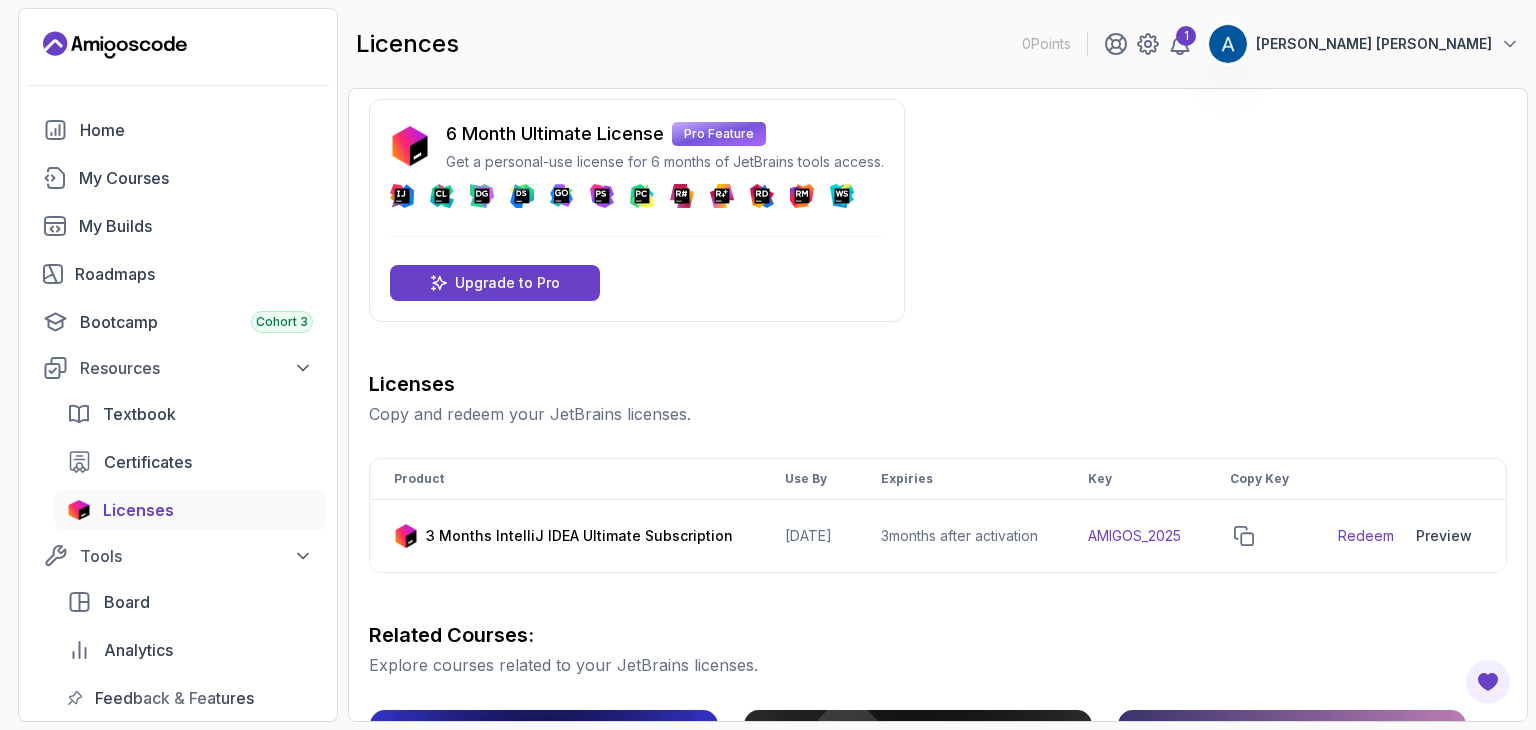 scroll, scrollTop: 0, scrollLeft: 0, axis: both 